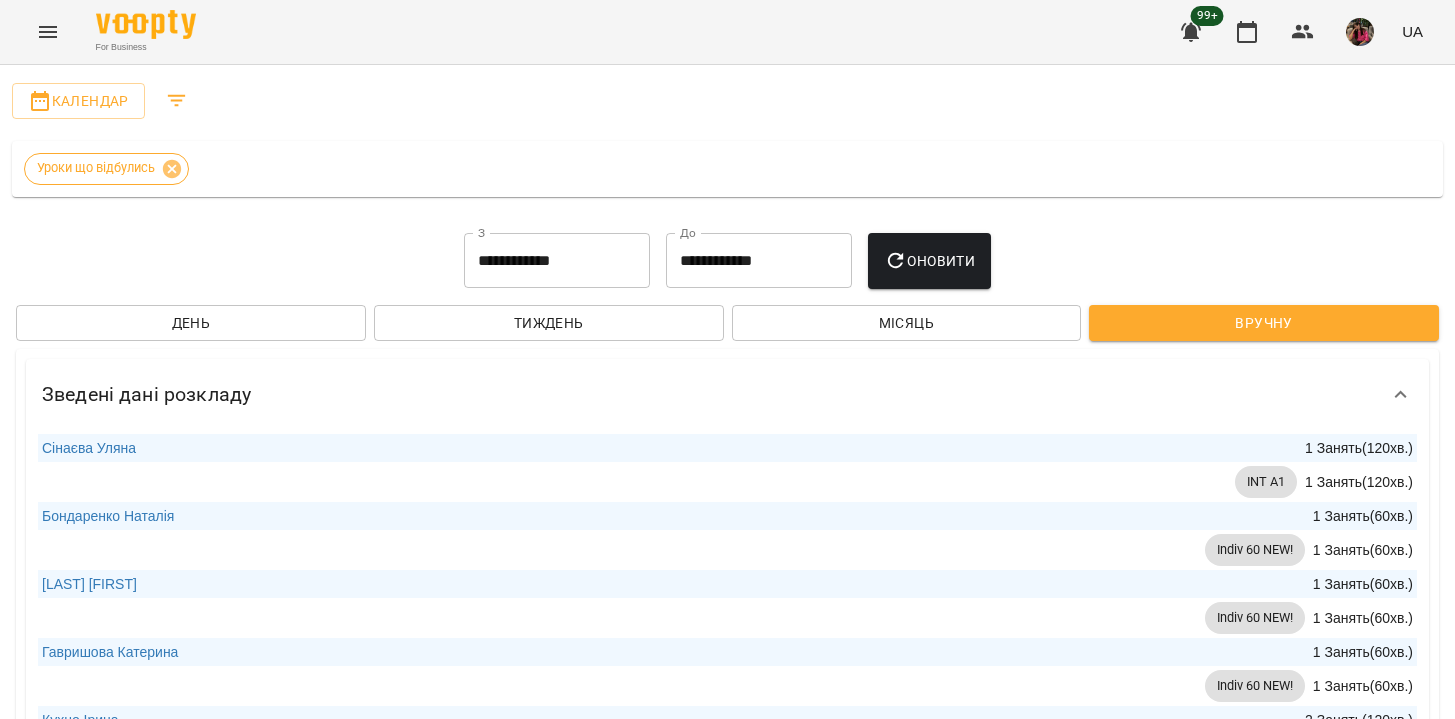 scroll, scrollTop: 0, scrollLeft: 0, axis: both 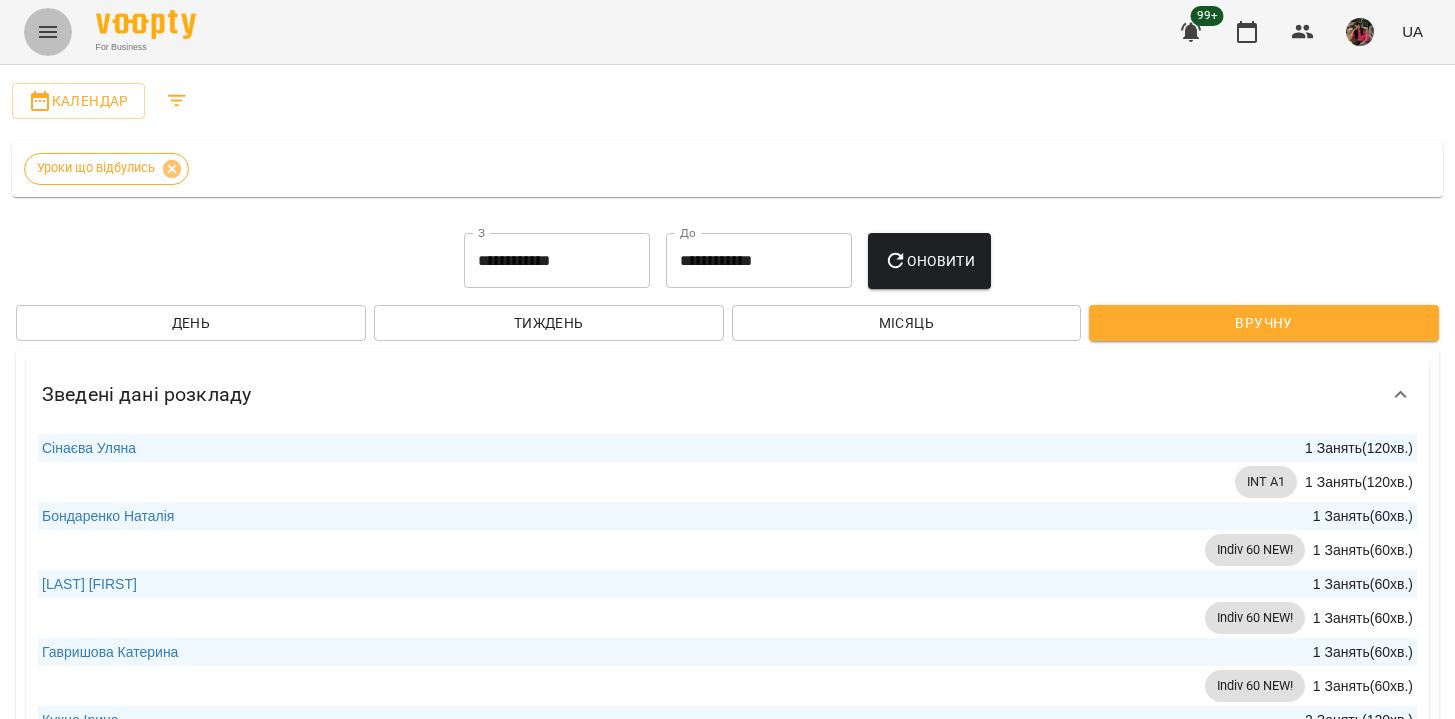 click 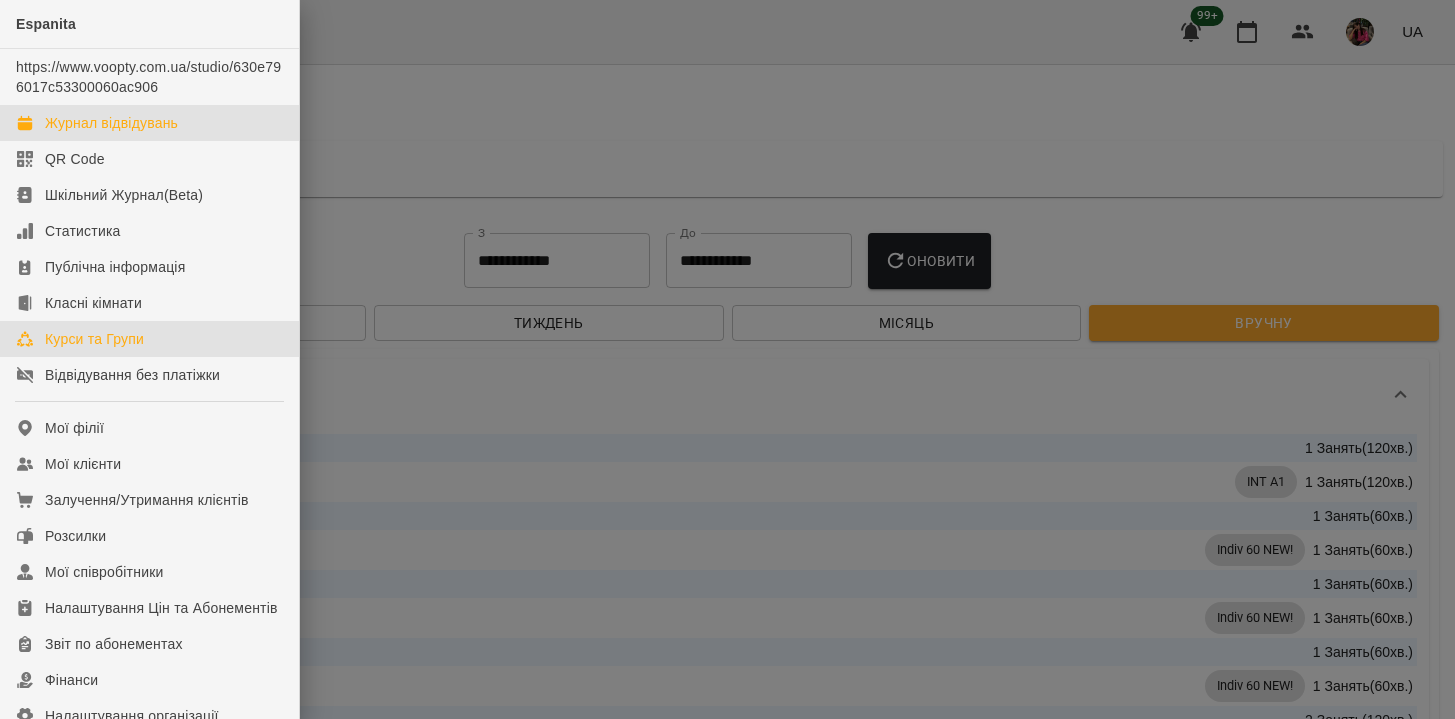 click on "Курси та Групи" at bounding box center [94, 339] 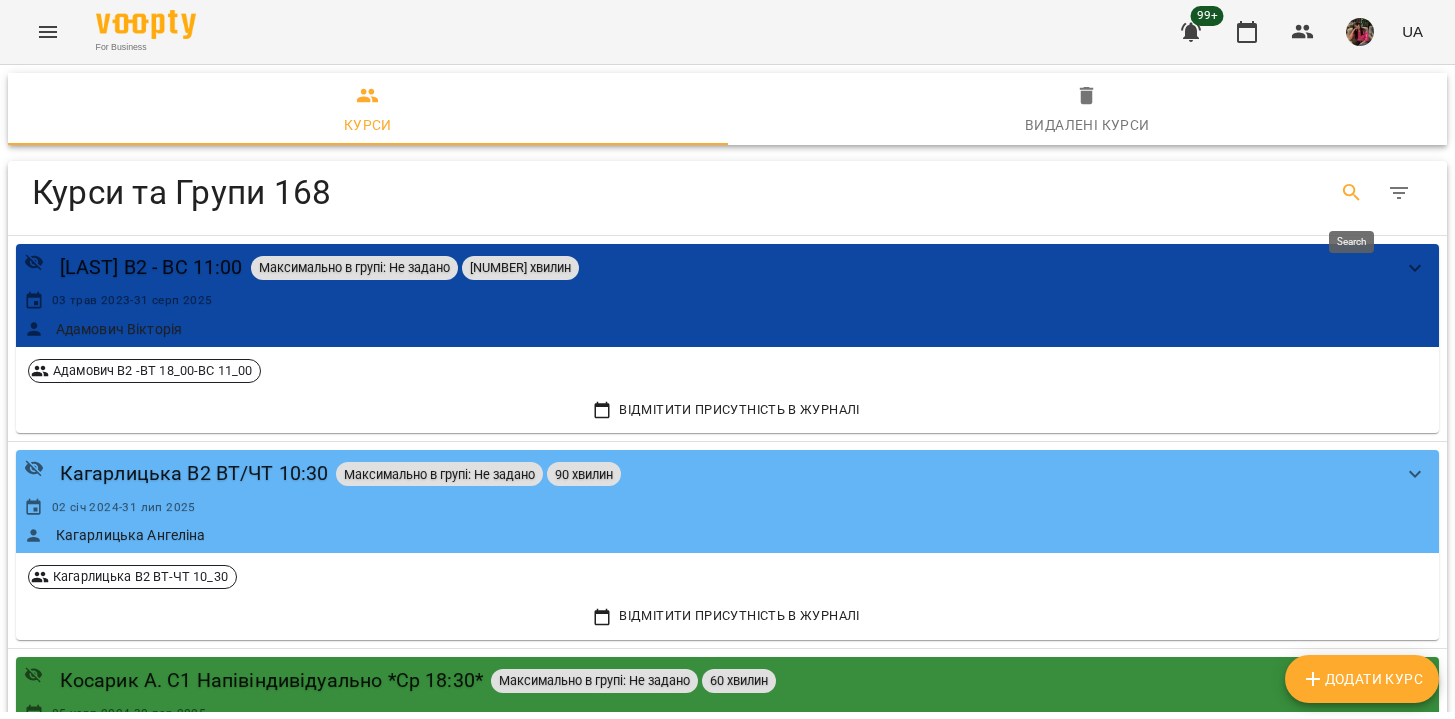 click at bounding box center [1352, 193] 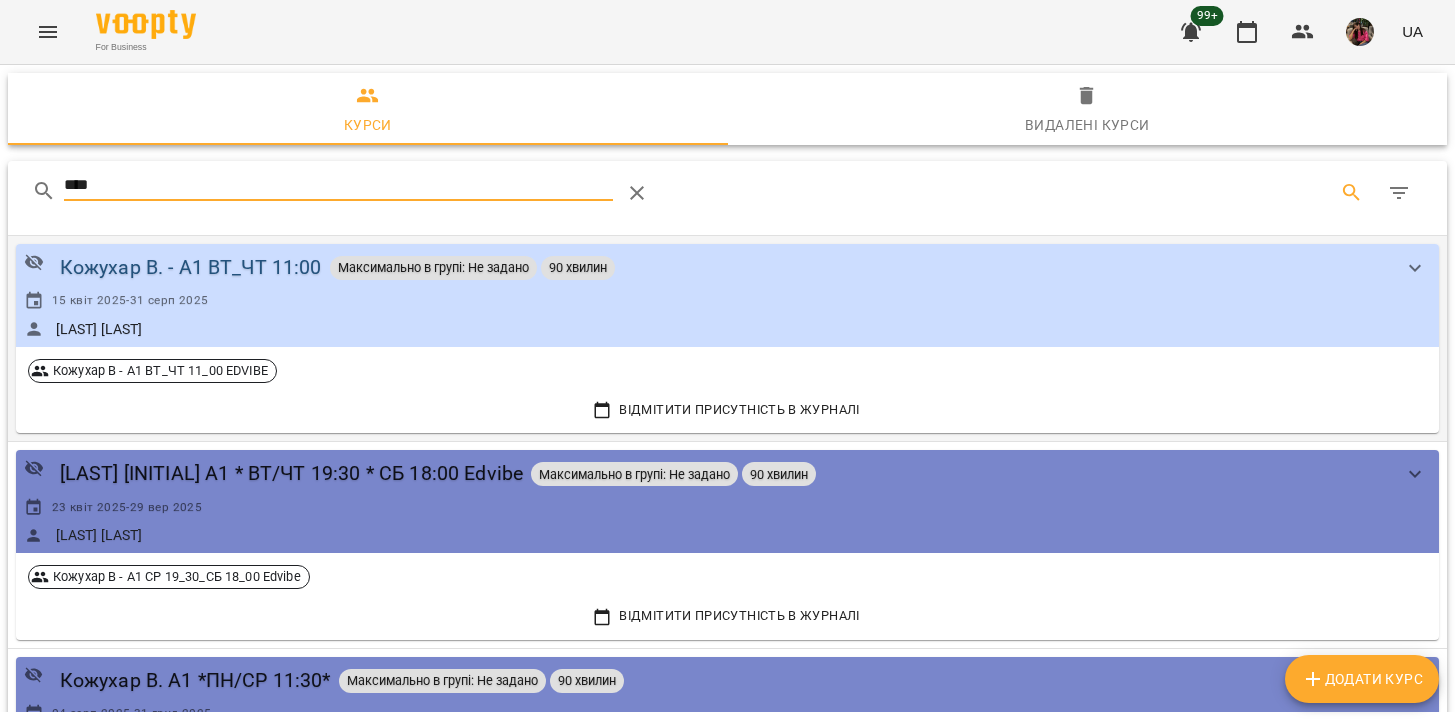 type on "****" 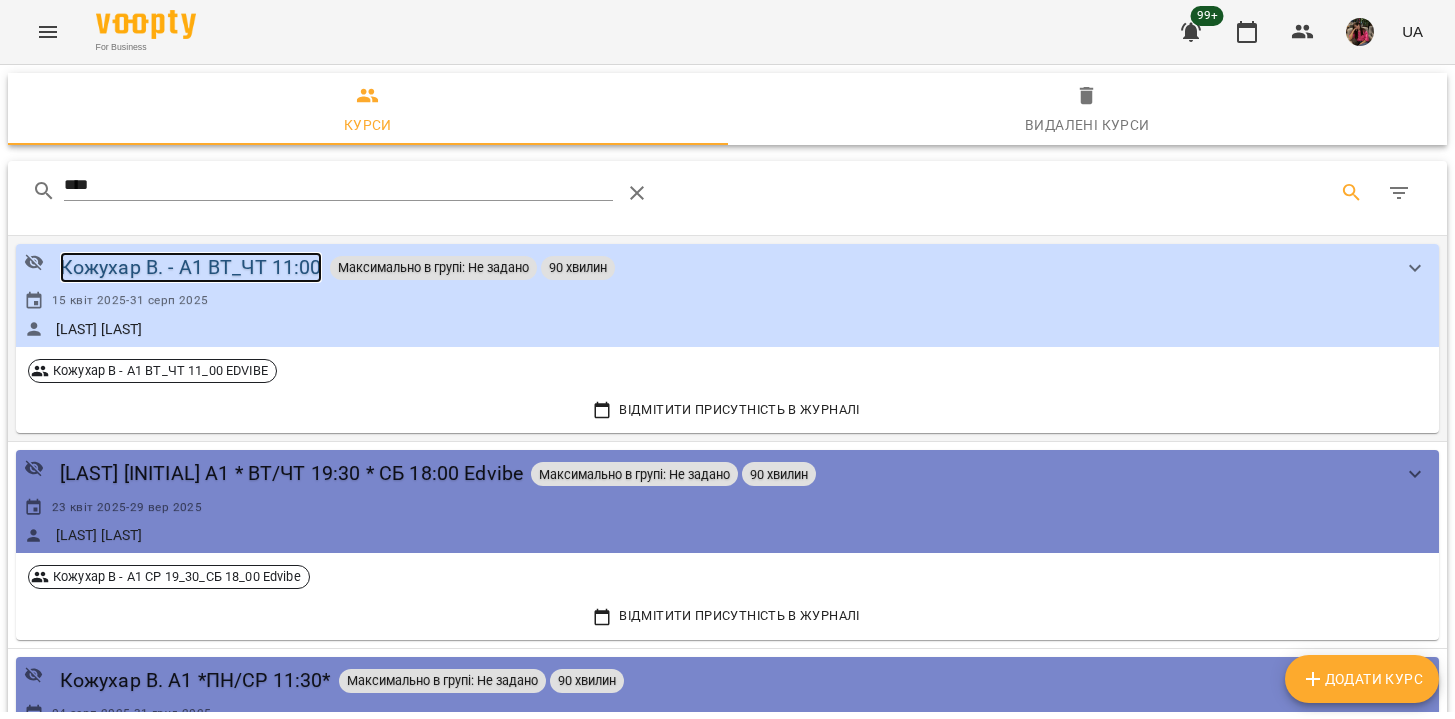 click on "Кожухар В. - А1 ВТ_ЧТ 11:00" at bounding box center [191, 267] 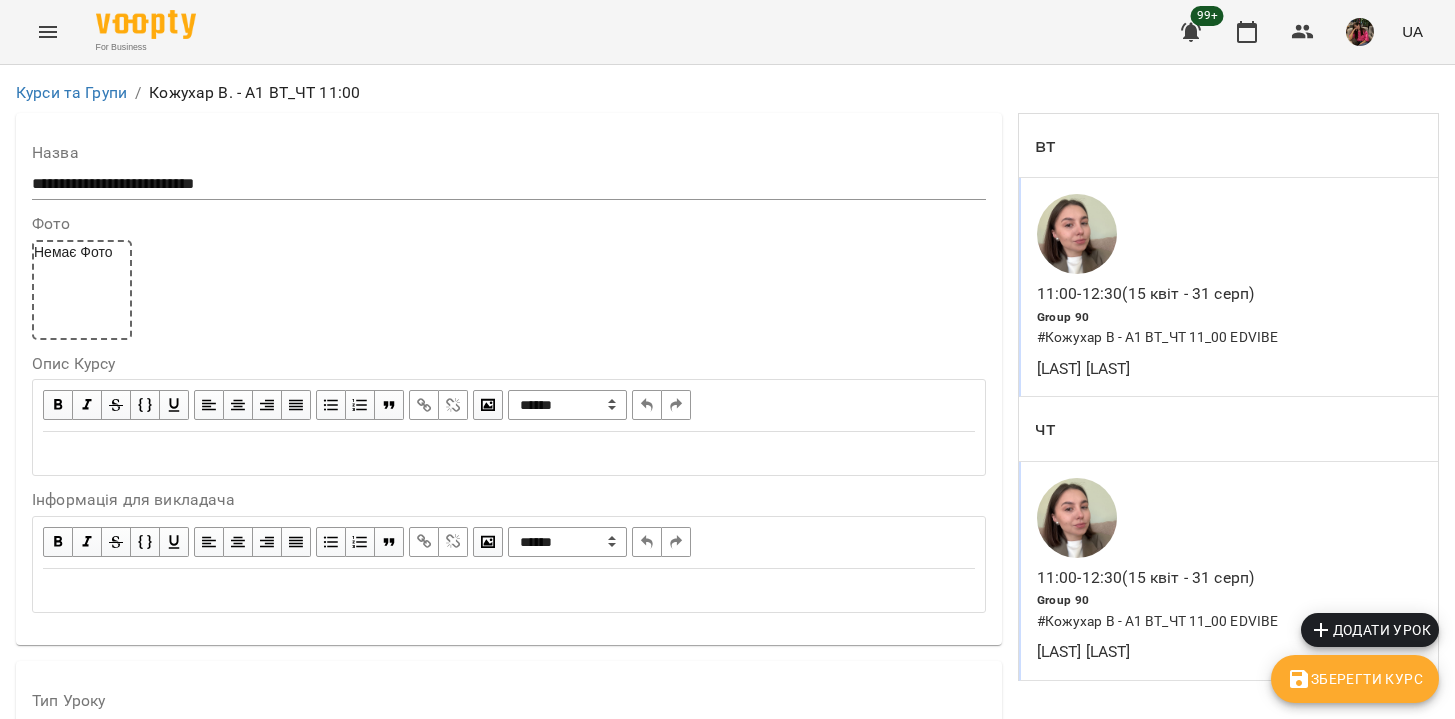 scroll, scrollTop: 1921, scrollLeft: 0, axis: vertical 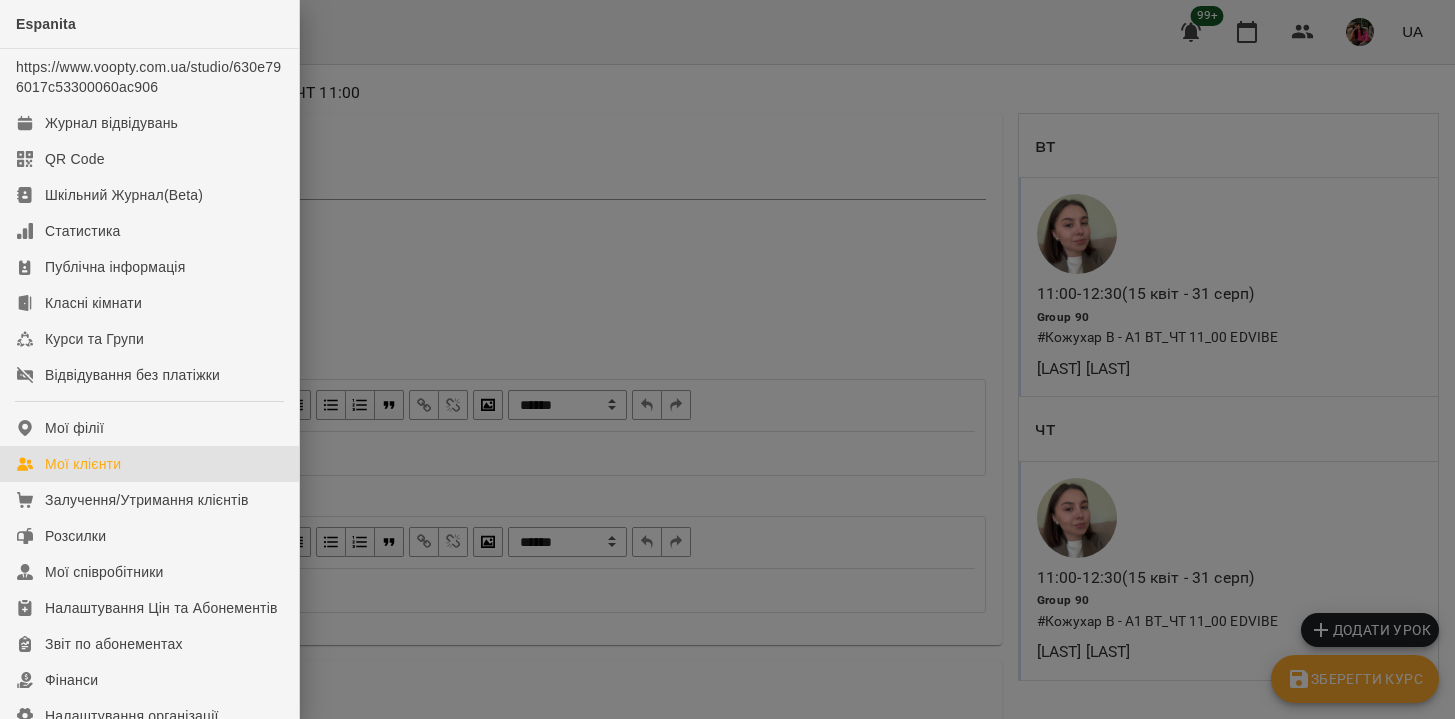 click on "Мої клієнти" at bounding box center [83, 464] 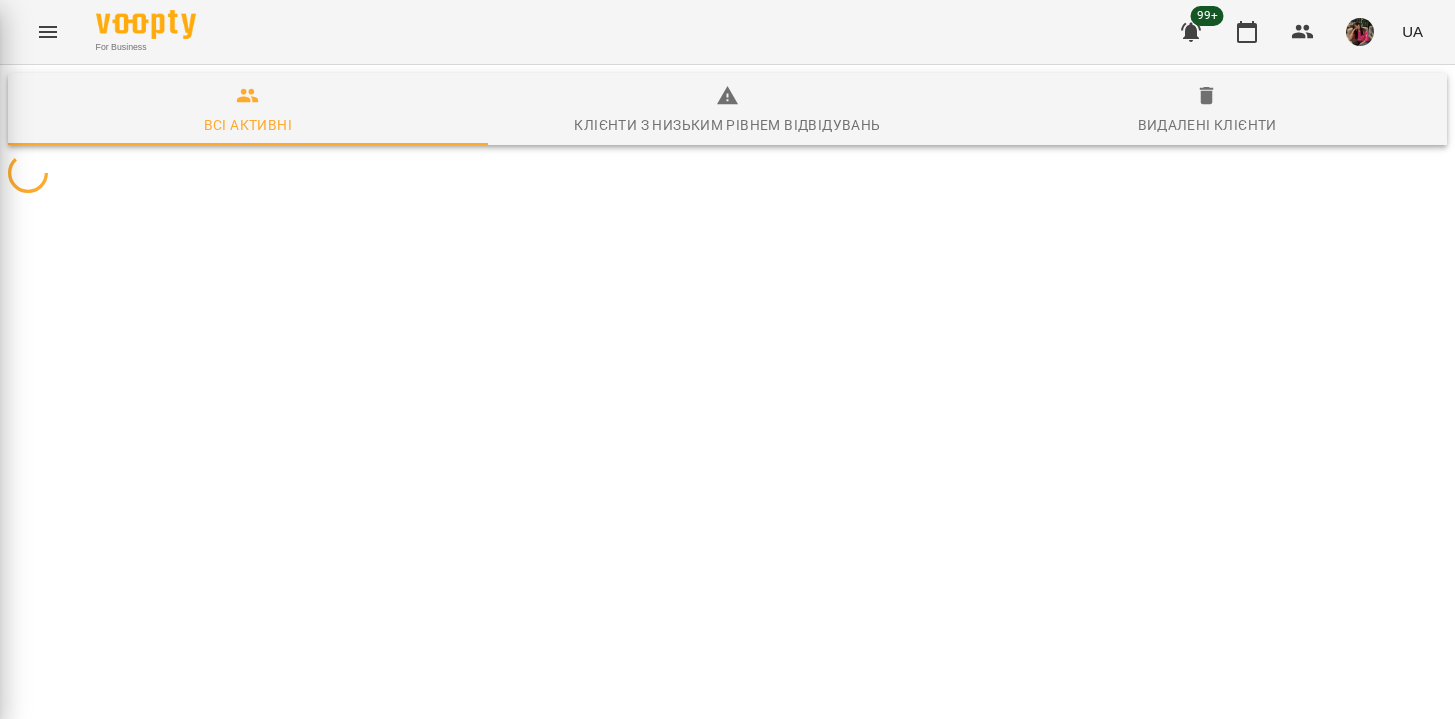 scroll, scrollTop: 0, scrollLeft: 0, axis: both 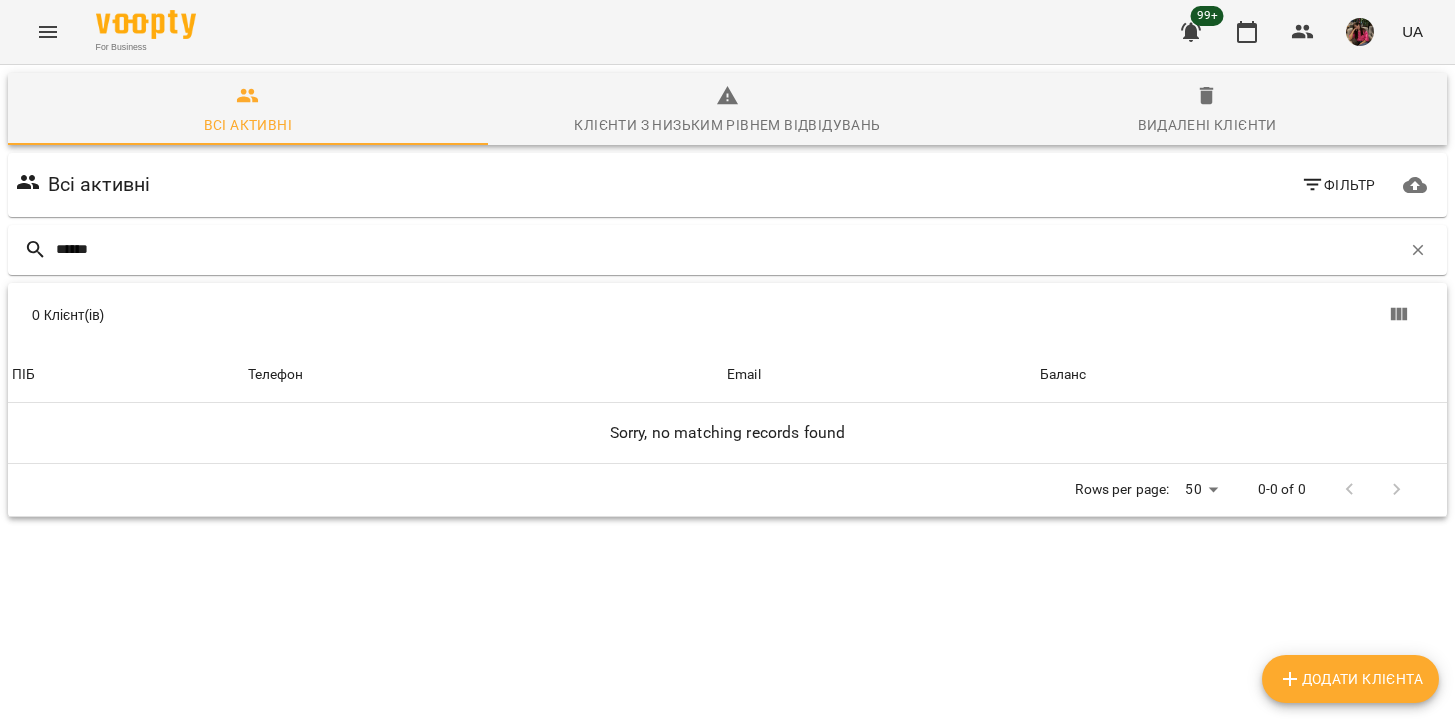type on "******" 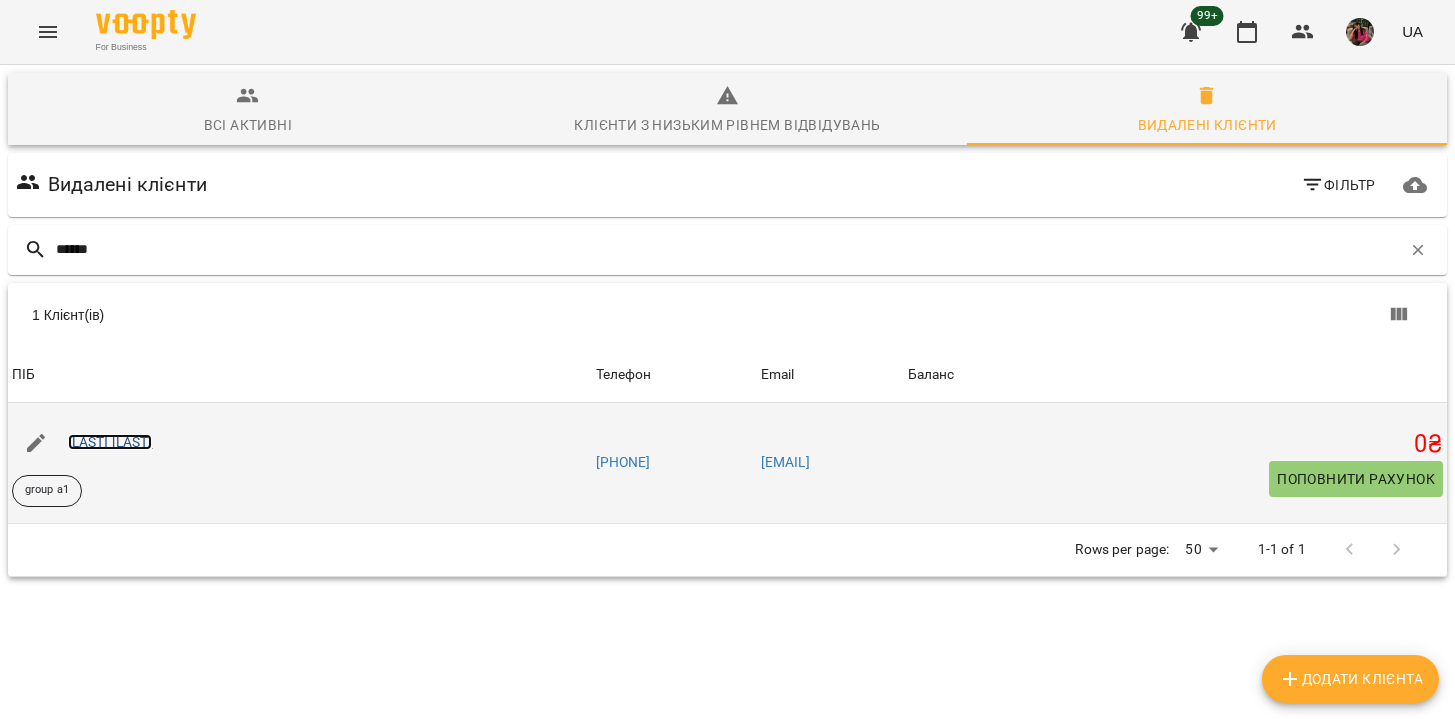 click on "[LAST] [LAST]" at bounding box center [110, 442] 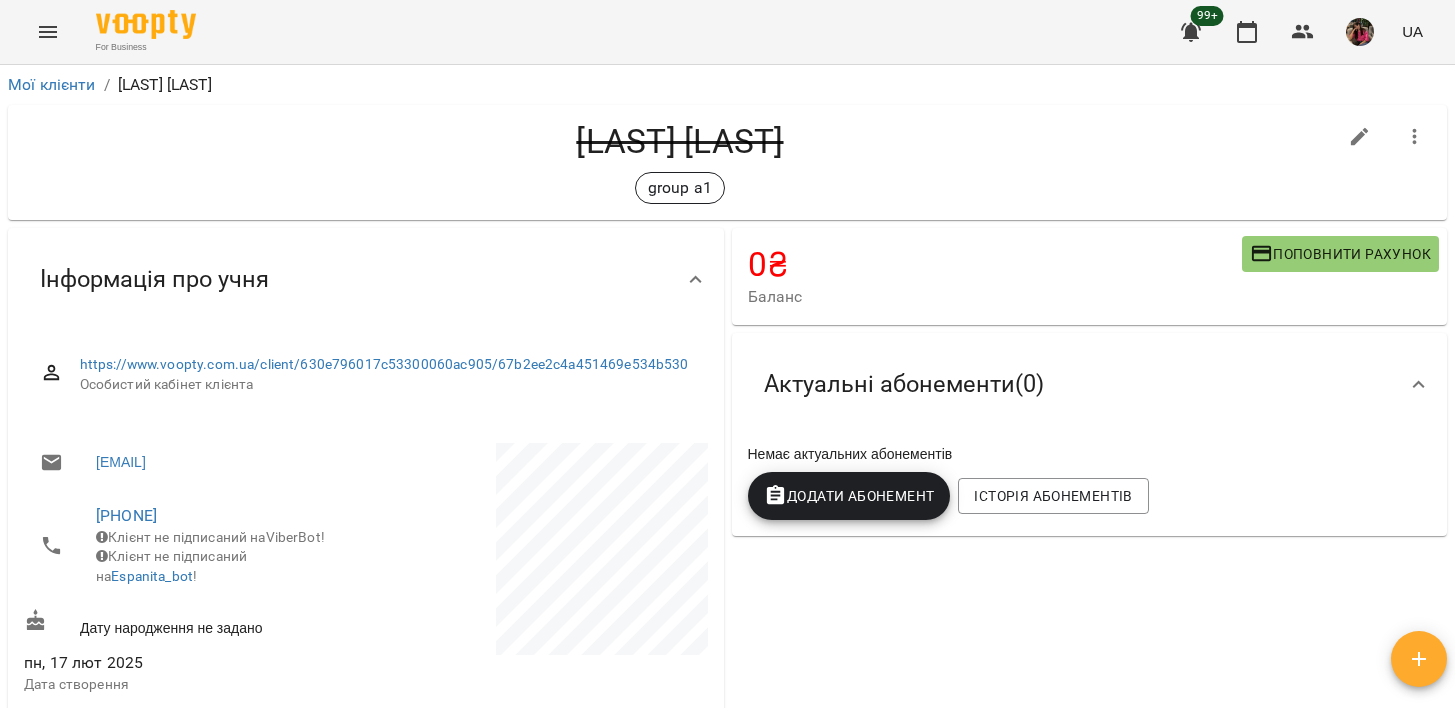 scroll, scrollTop: 900, scrollLeft: 0, axis: vertical 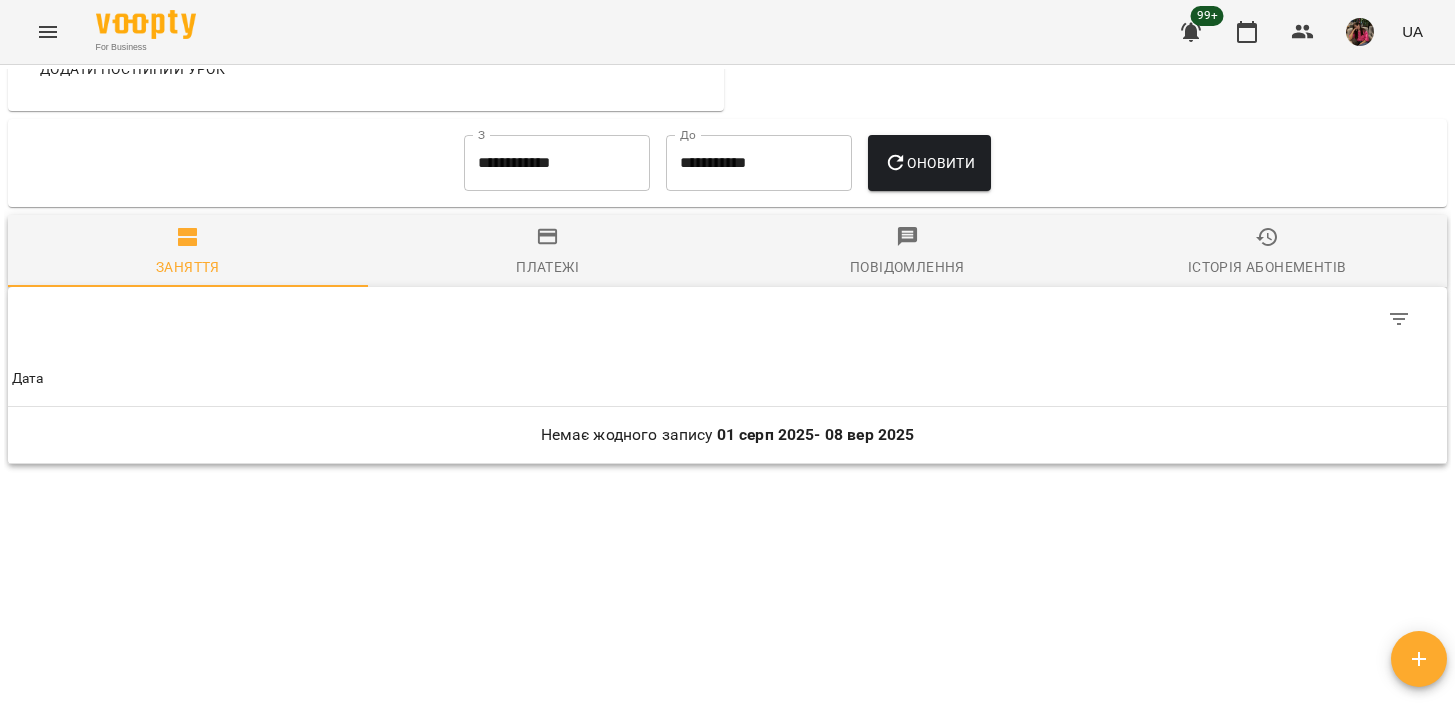 click on "**********" at bounding box center [557, 163] 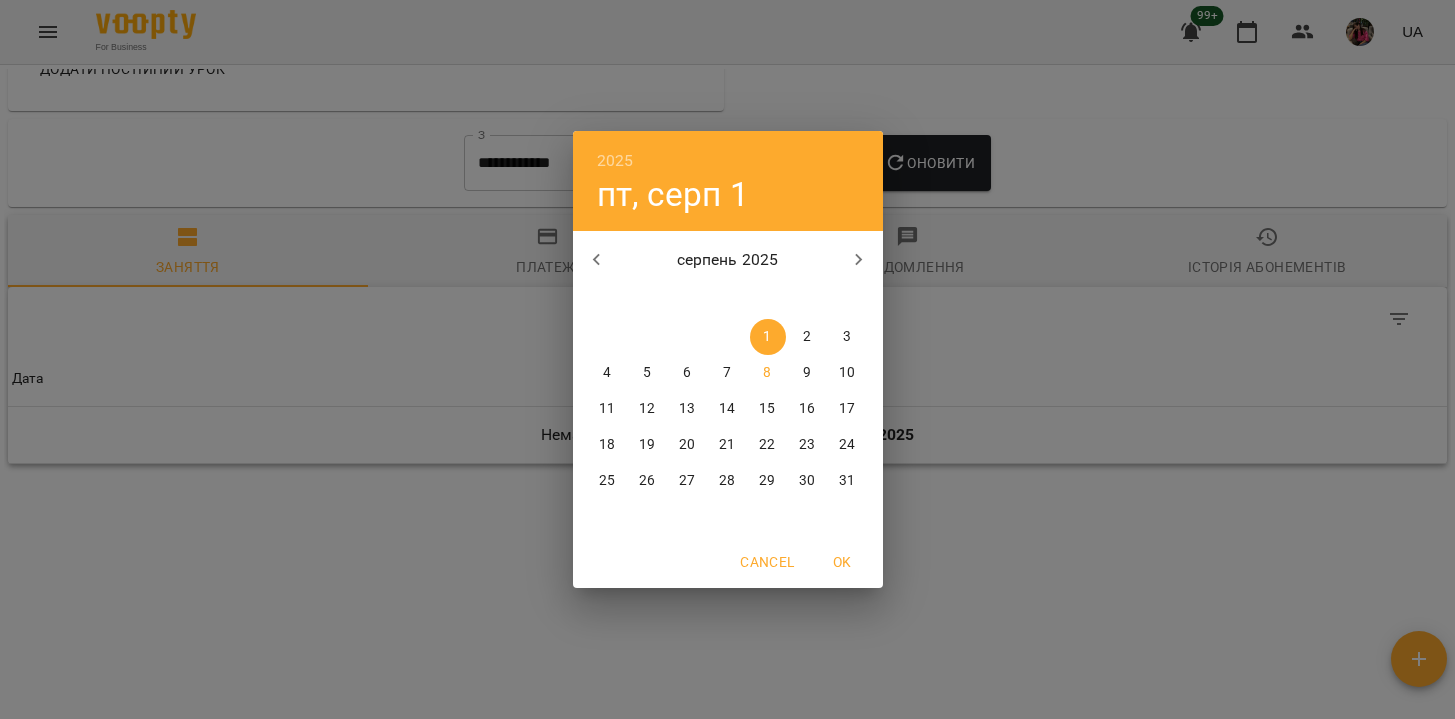 click 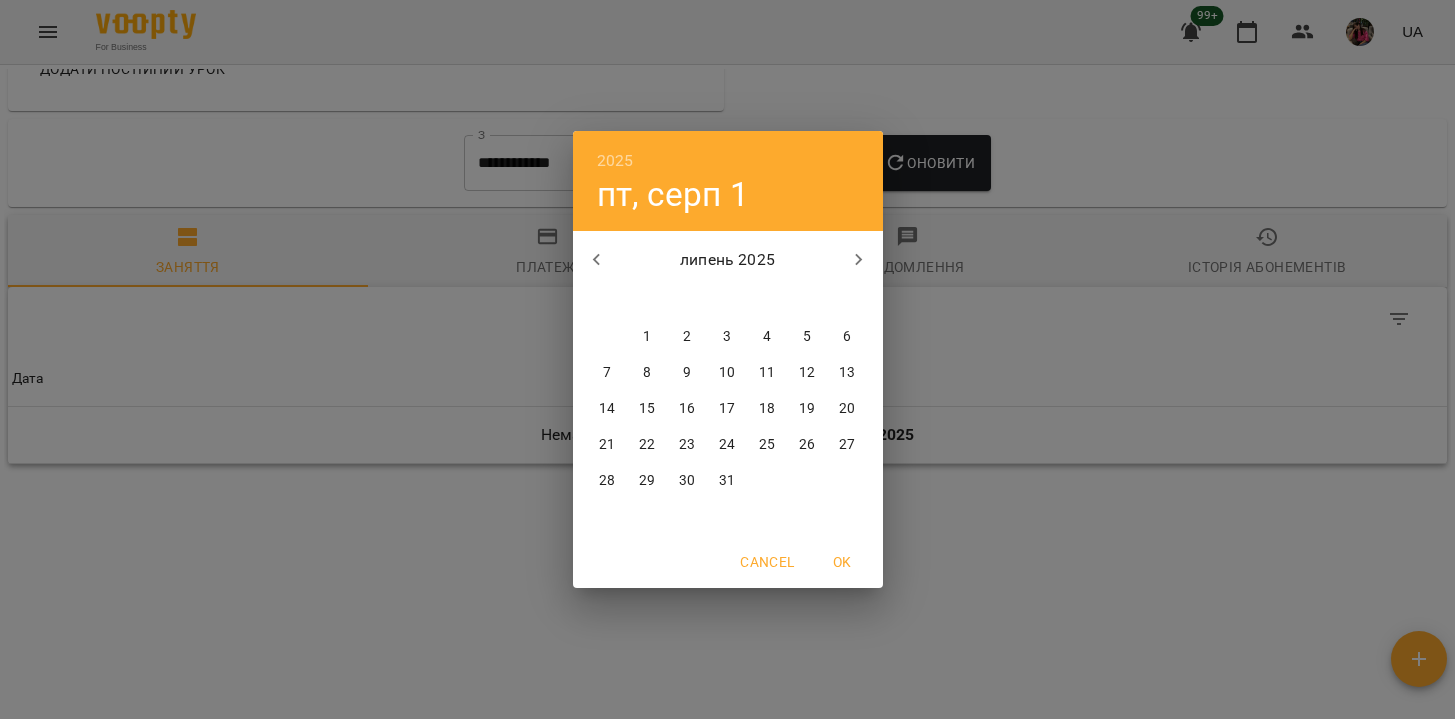 click on "7" at bounding box center (608, 373) 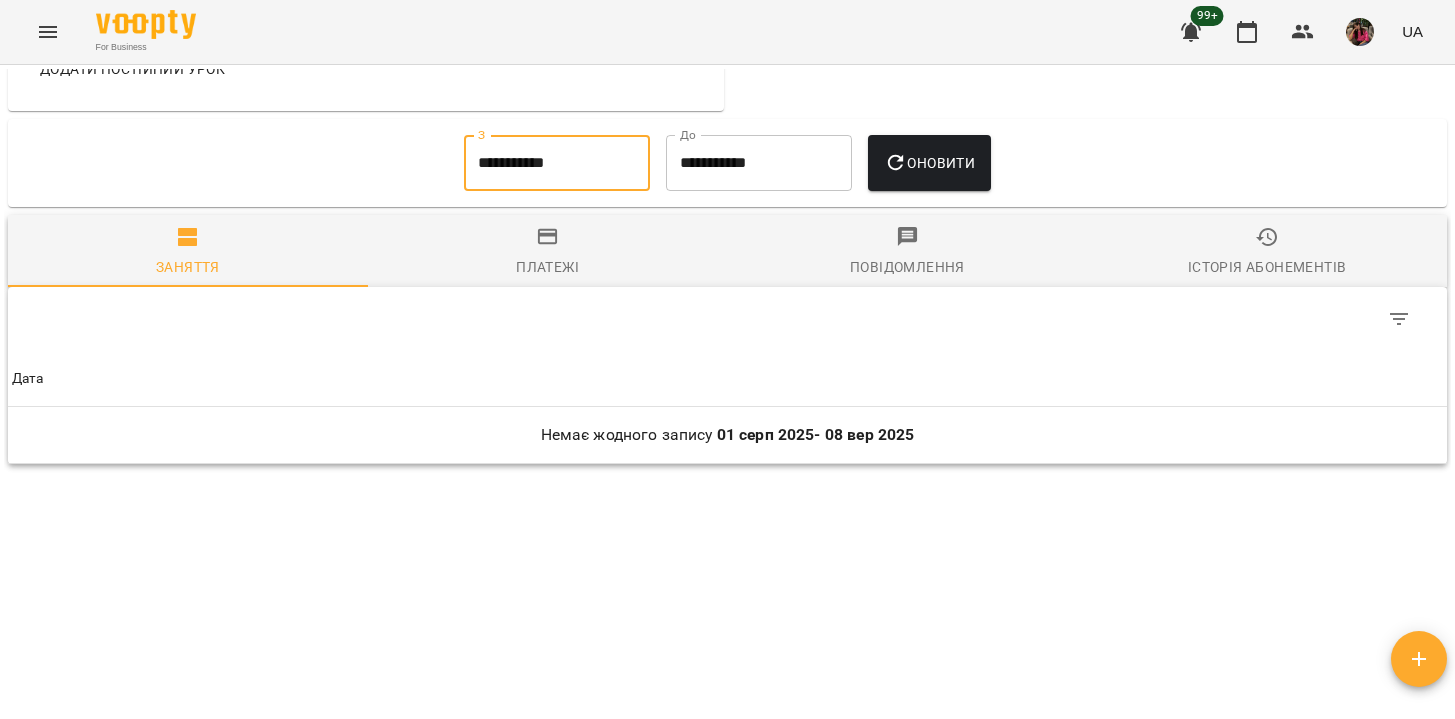 click on "Оновити" at bounding box center (929, 163) 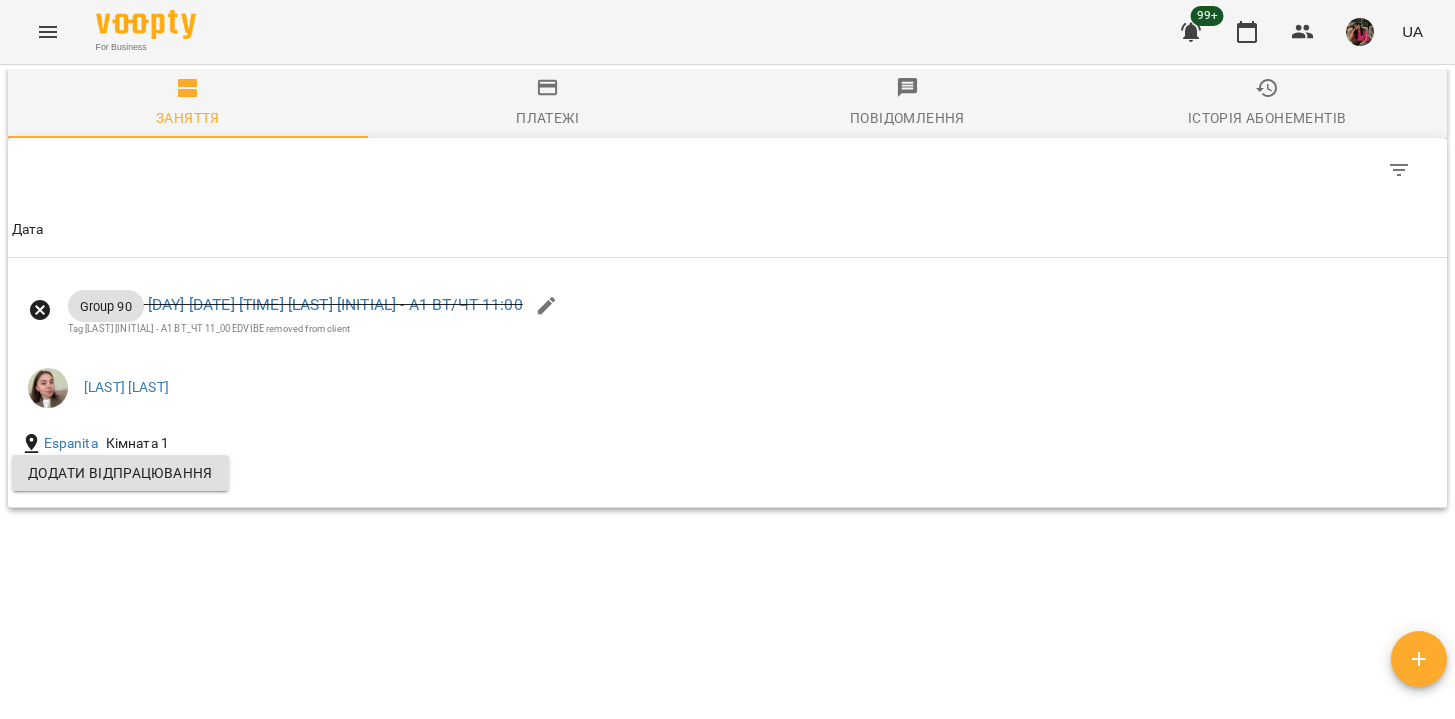 scroll, scrollTop: 1049, scrollLeft: 0, axis: vertical 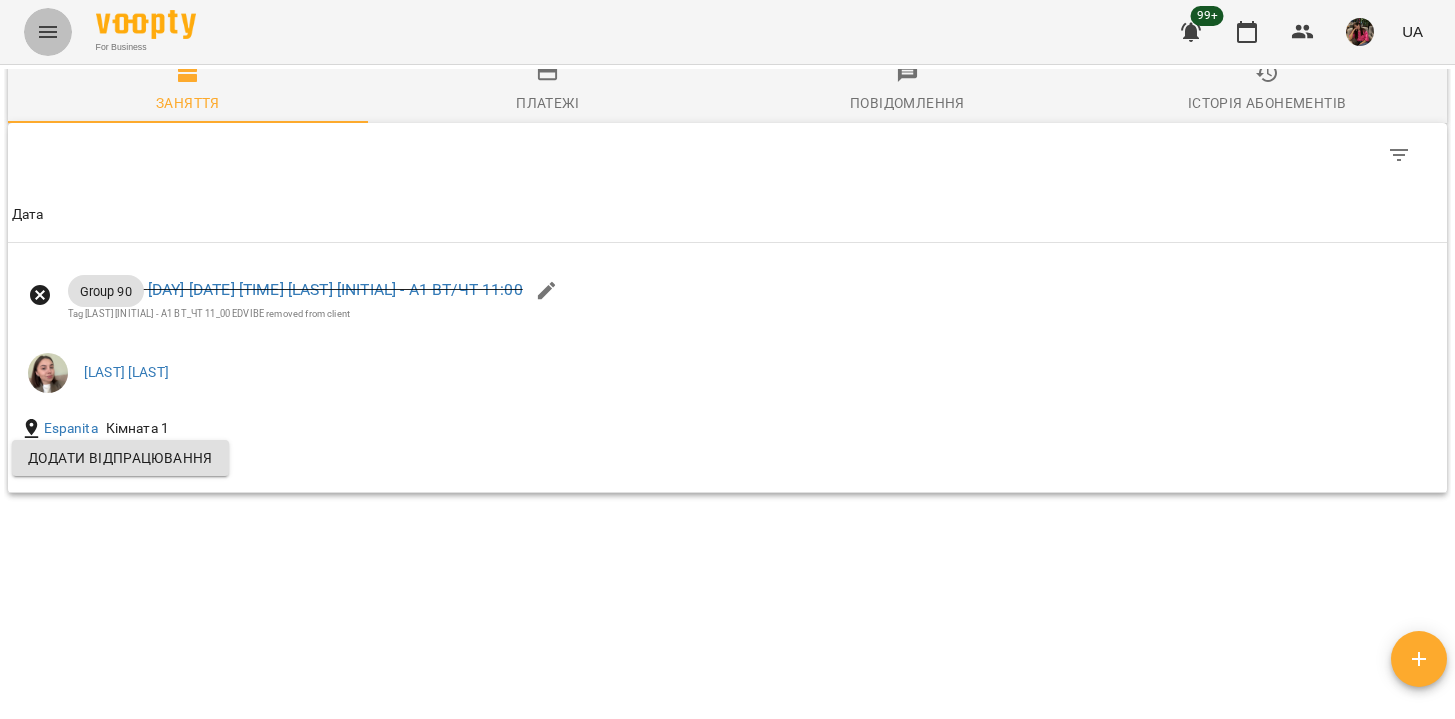 click at bounding box center [48, 32] 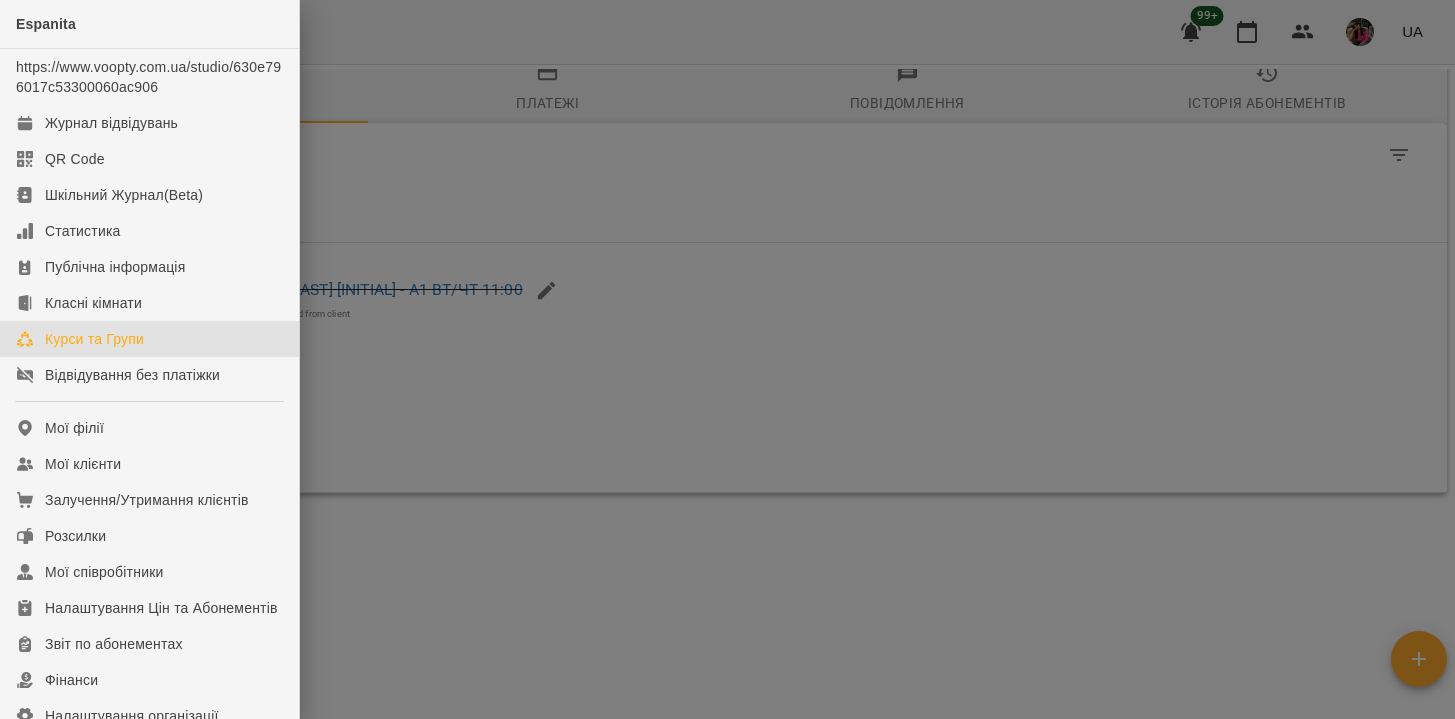 click on "Курси та Групи" at bounding box center [94, 339] 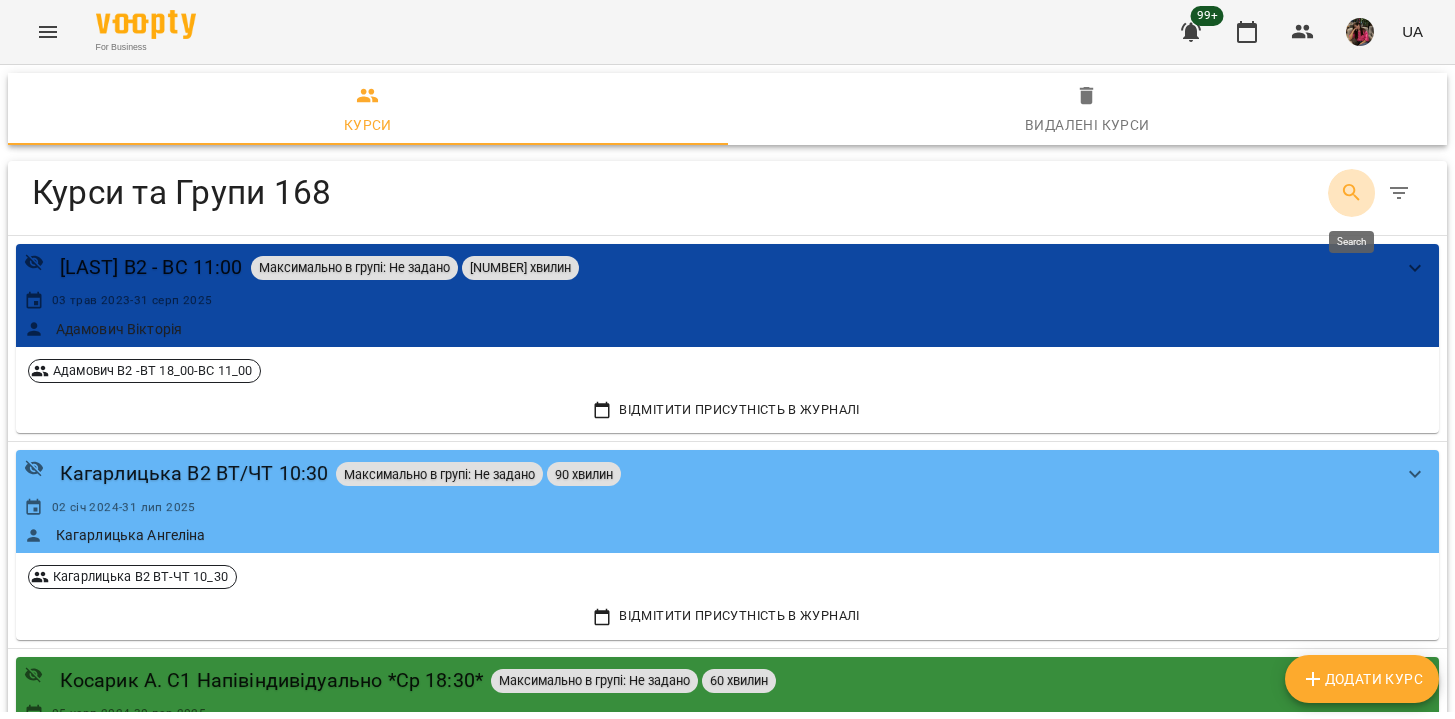 click at bounding box center [1352, 193] 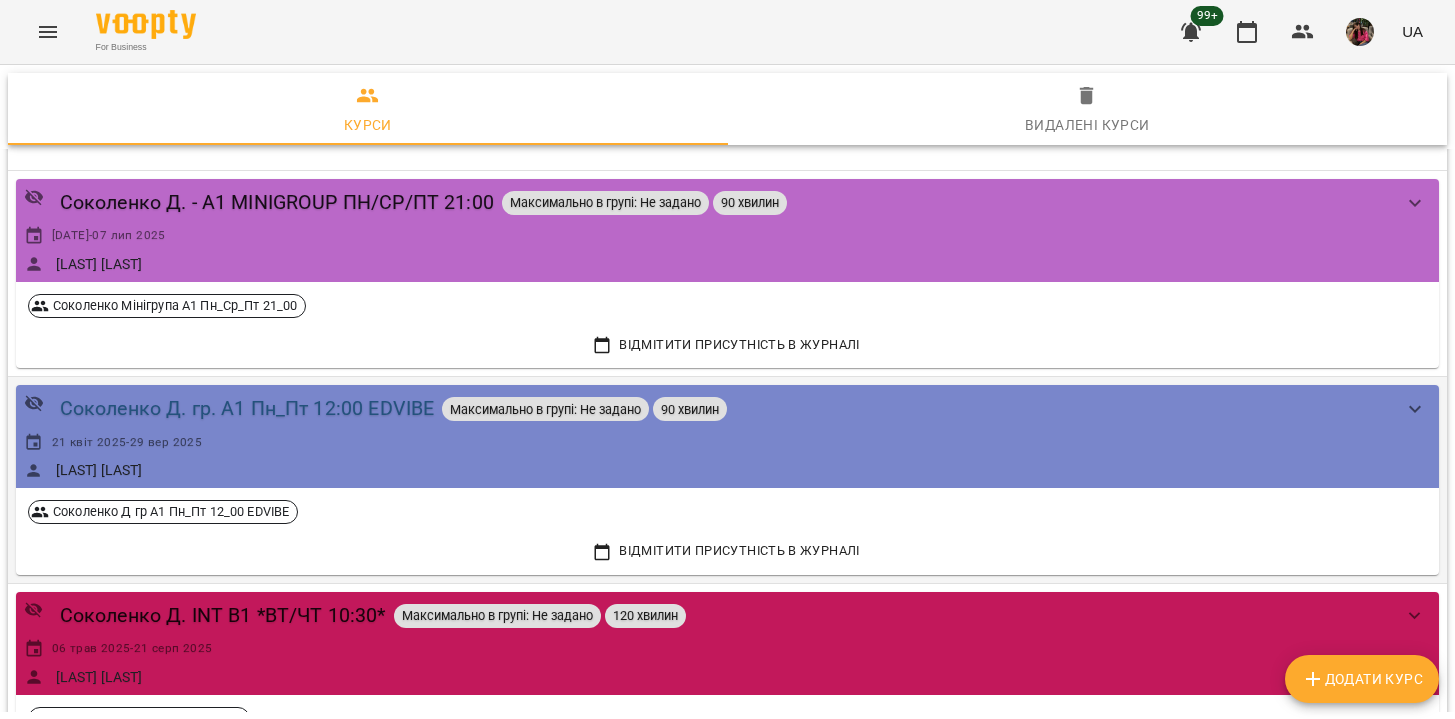 scroll, scrollTop: 72, scrollLeft: 0, axis: vertical 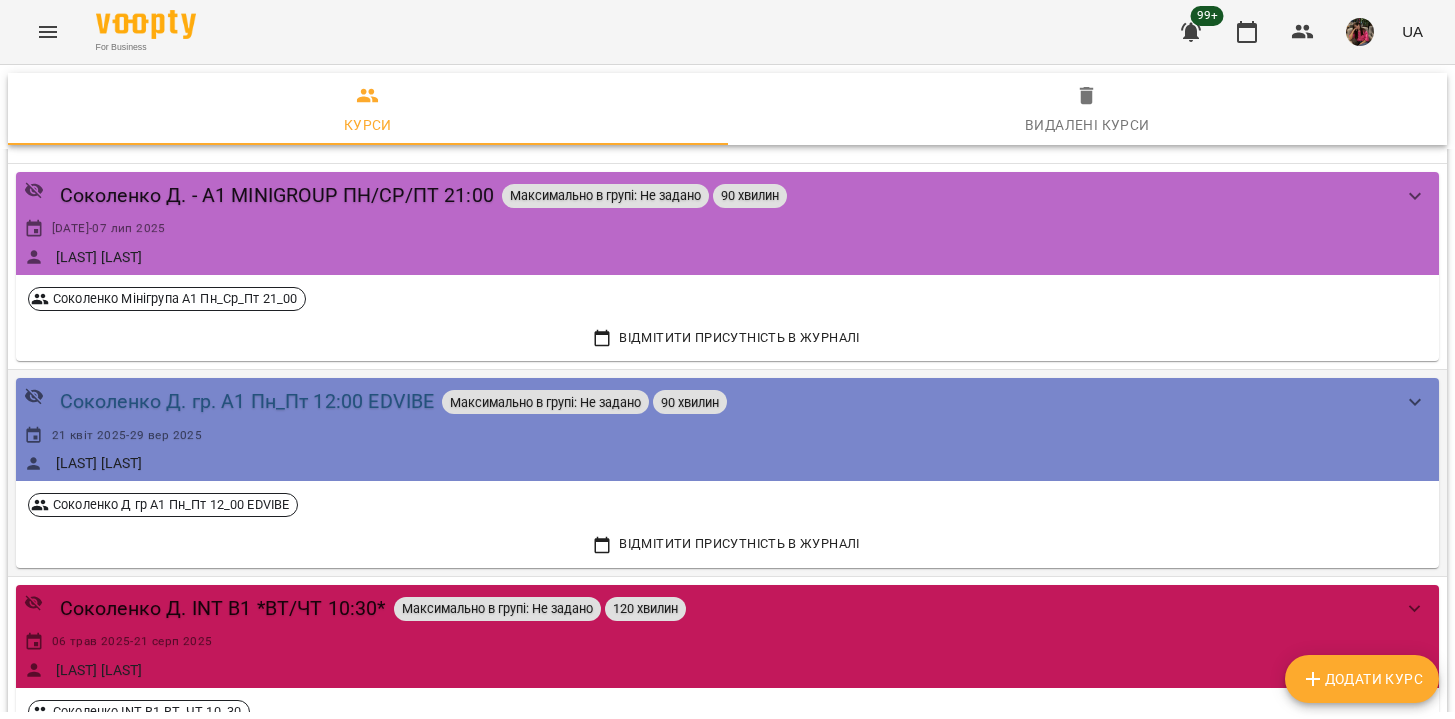 type on "*********" 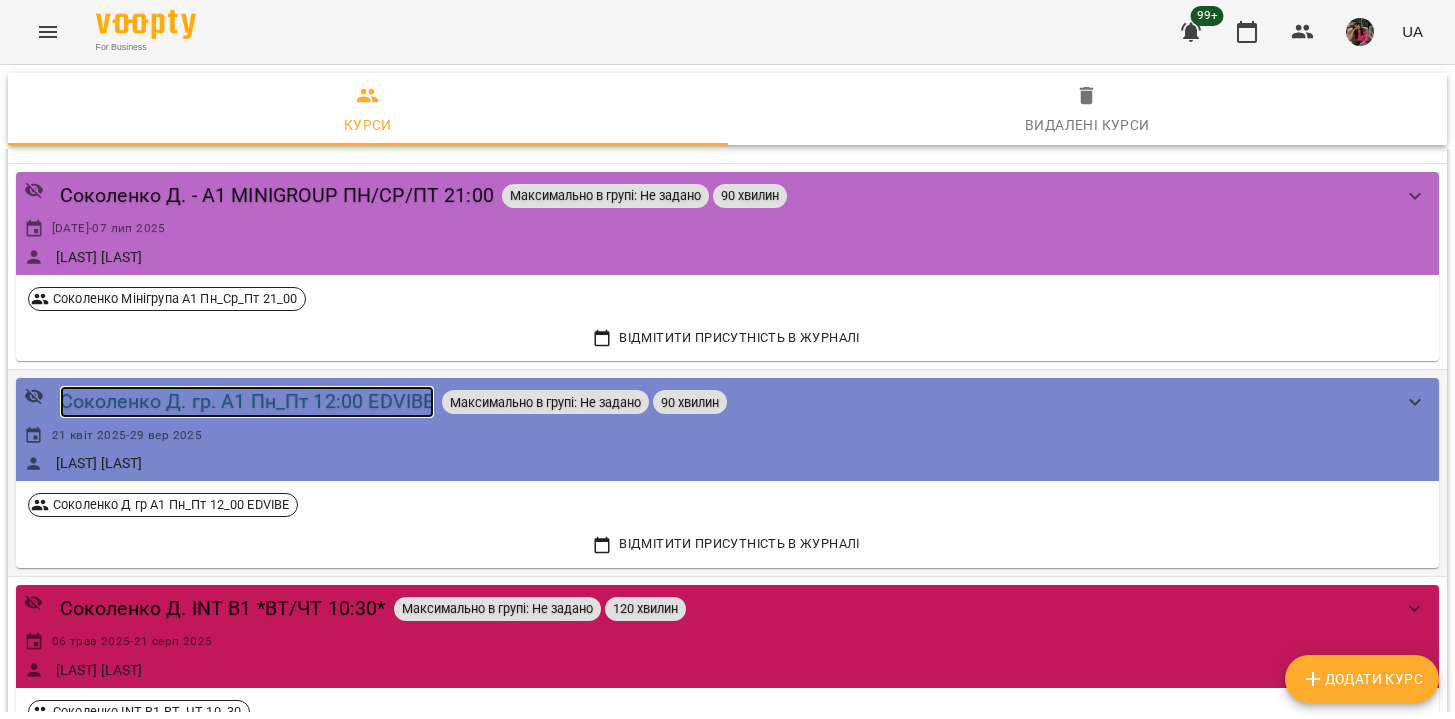 click on "Соколенко Д. гр. А1 Пн_Пт 12:00 EDVIBE" at bounding box center [247, 401] 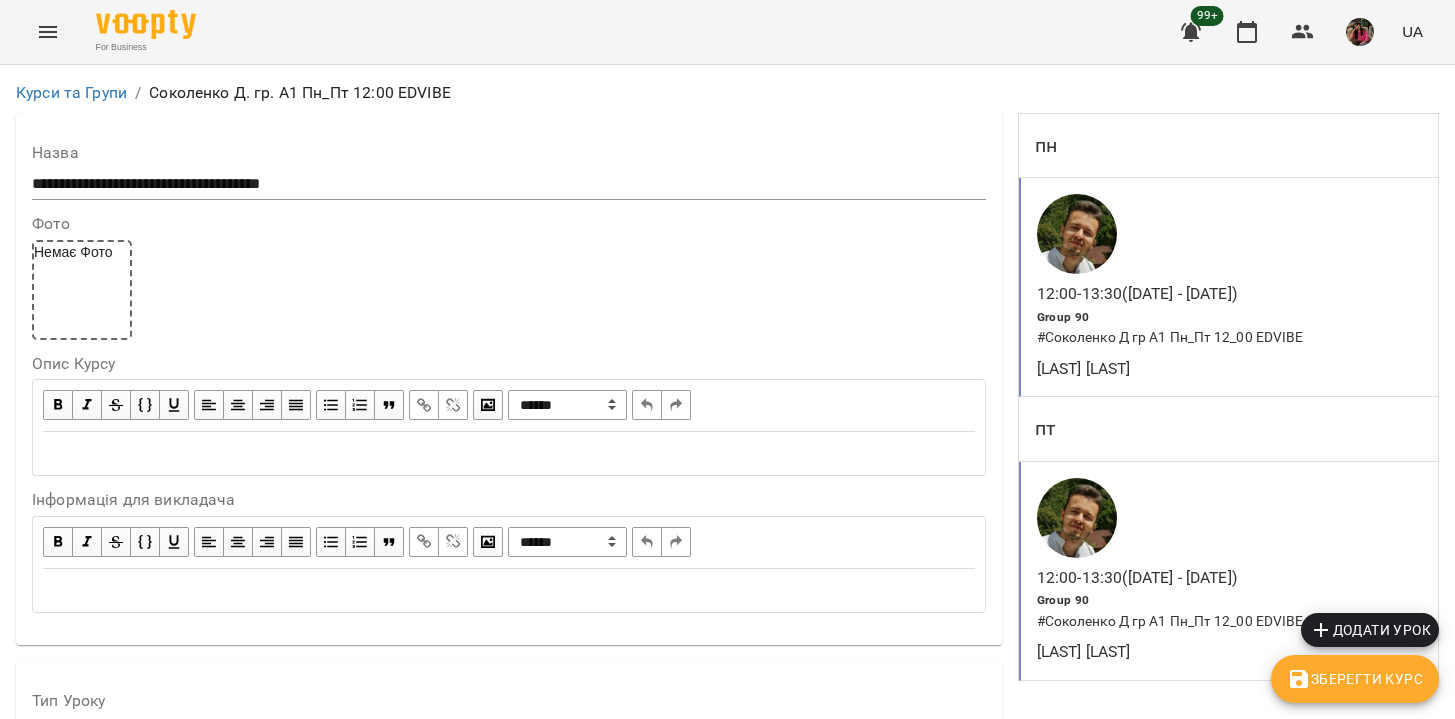 scroll, scrollTop: 1902, scrollLeft: 0, axis: vertical 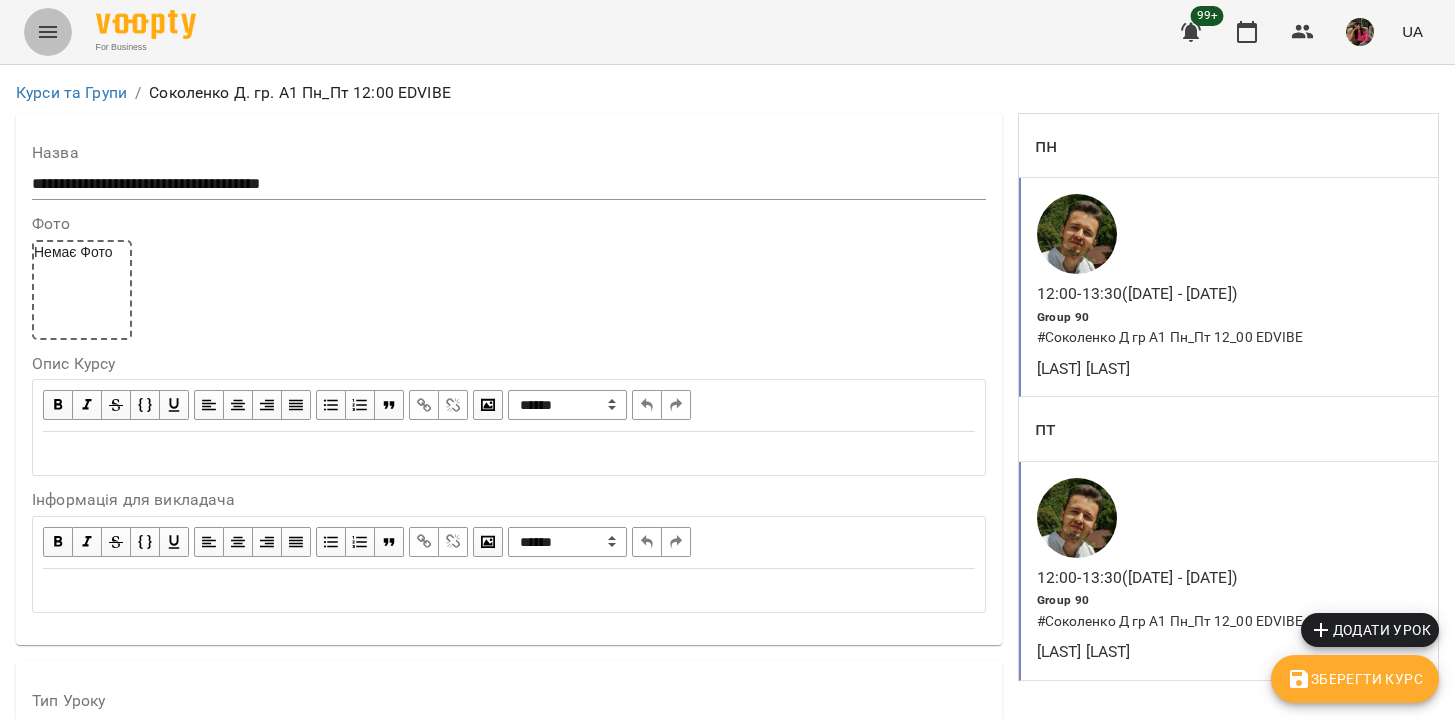 click 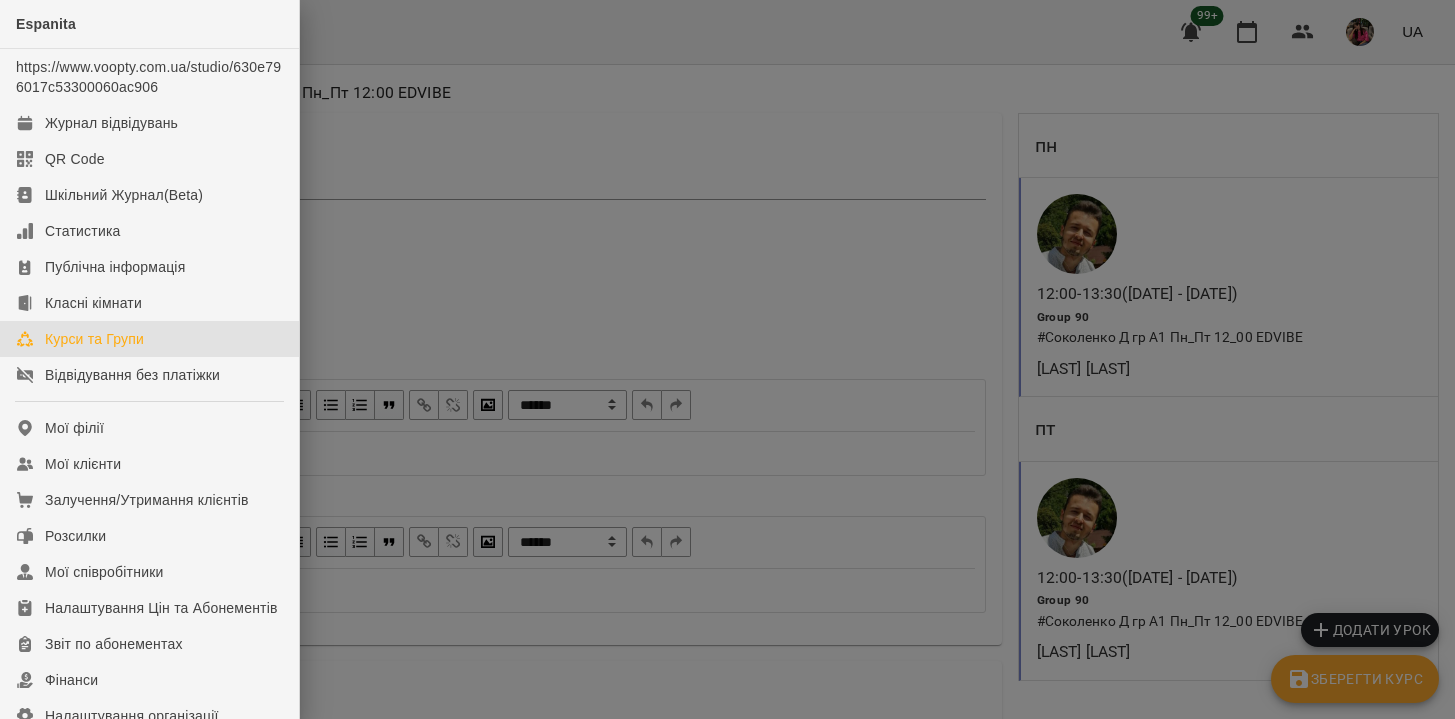 click on "Курси та Групи" at bounding box center [94, 339] 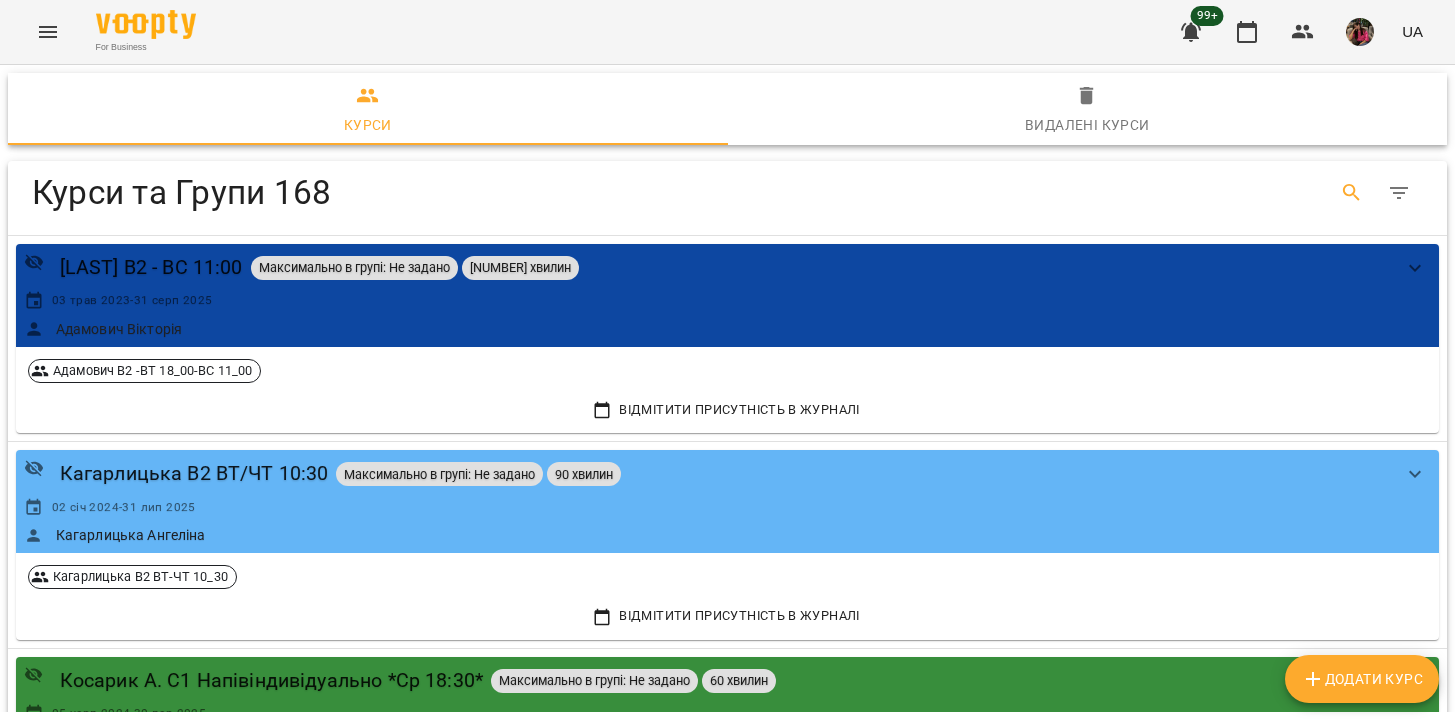 click 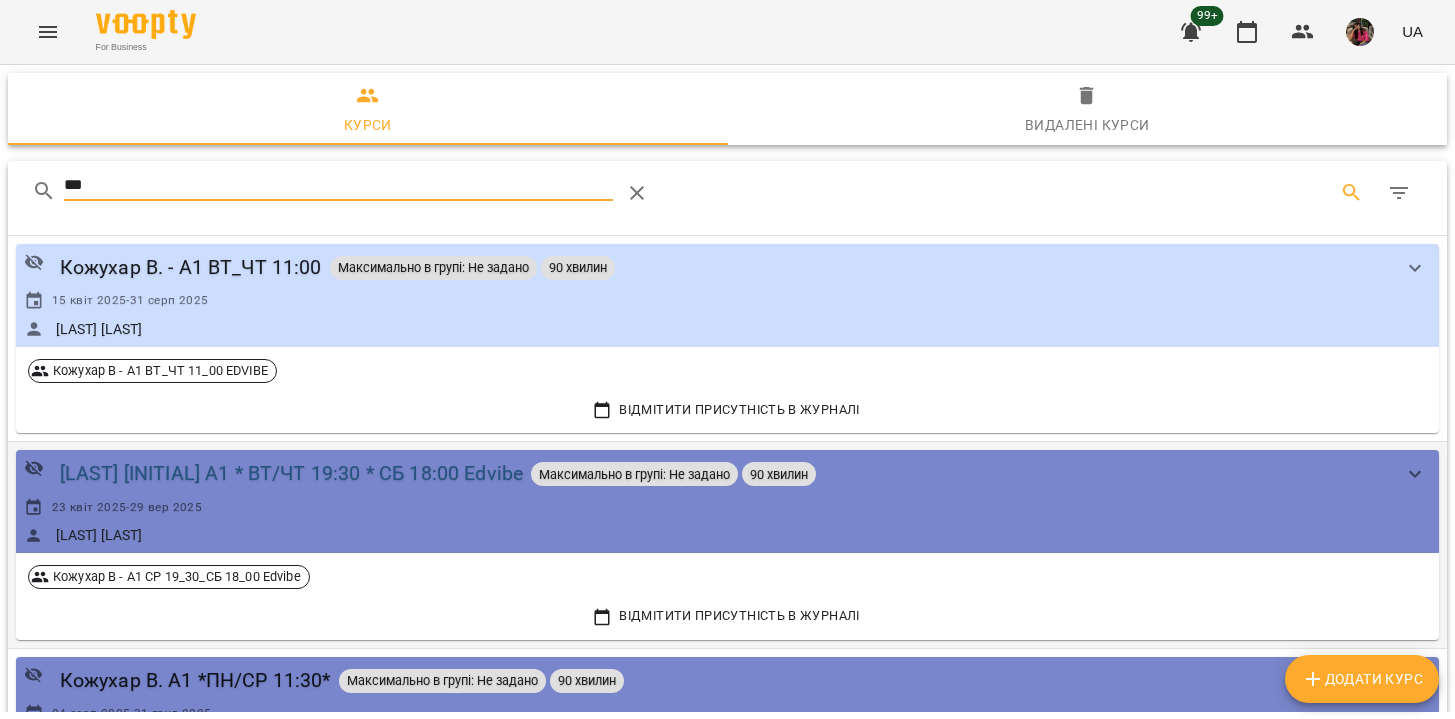 type on "***" 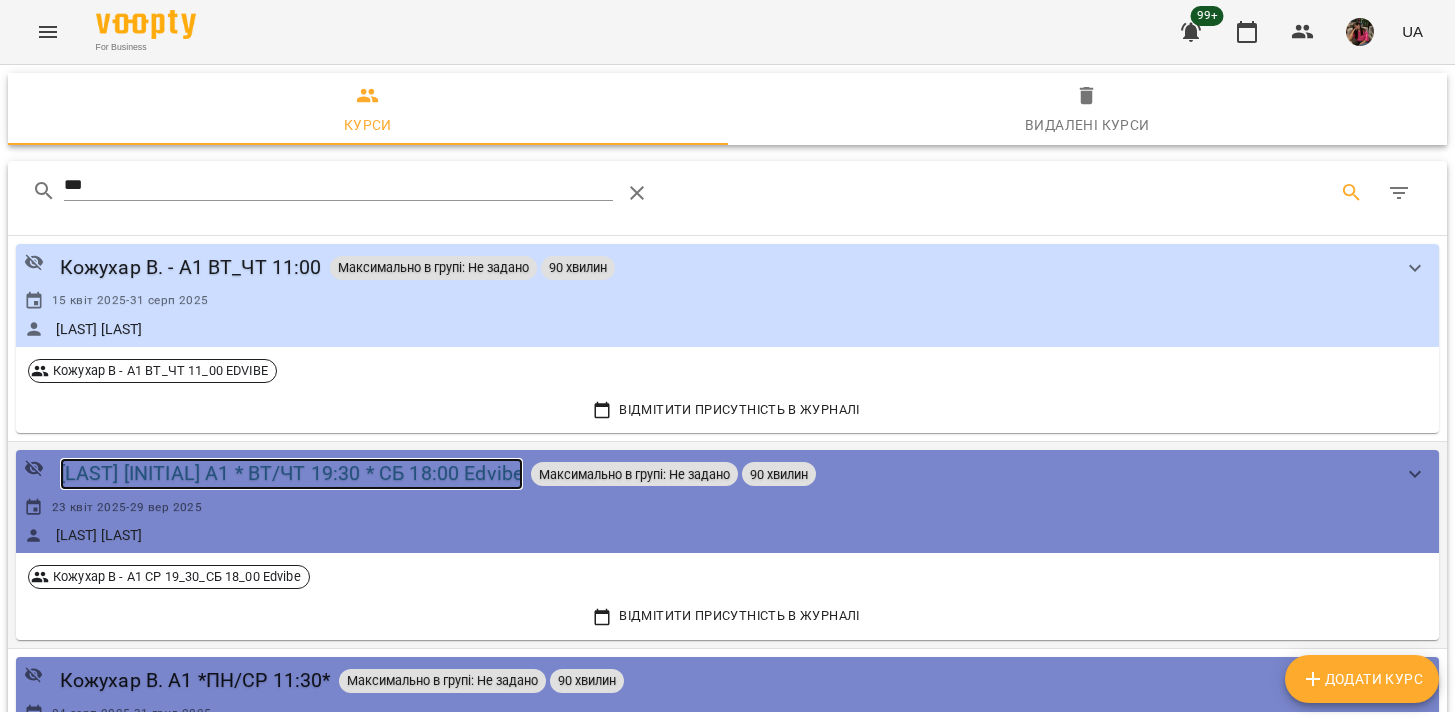 click on "[LAST] [INITIAL] A1 * ВТ/ЧТ 19:30 * СБ 18:00 Edvibe" at bounding box center (292, 473) 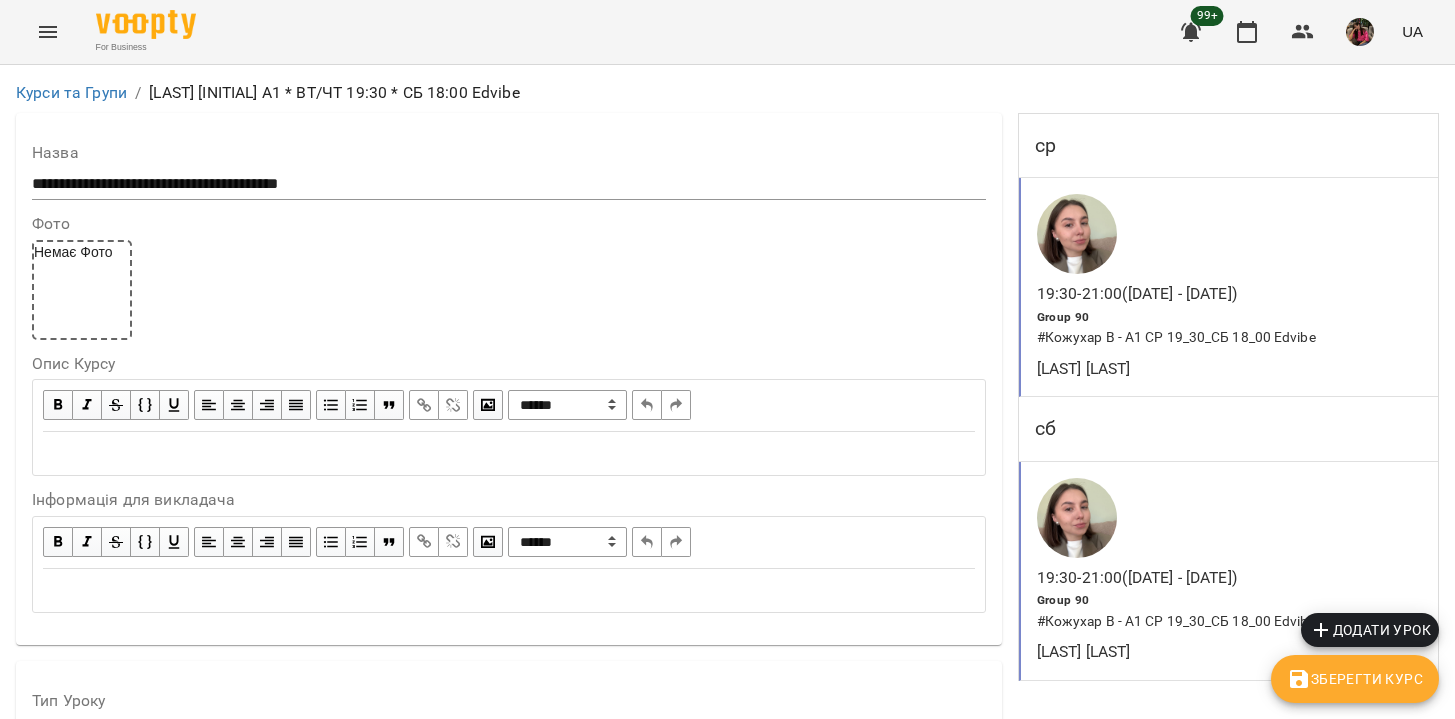 scroll, scrollTop: 1899, scrollLeft: 0, axis: vertical 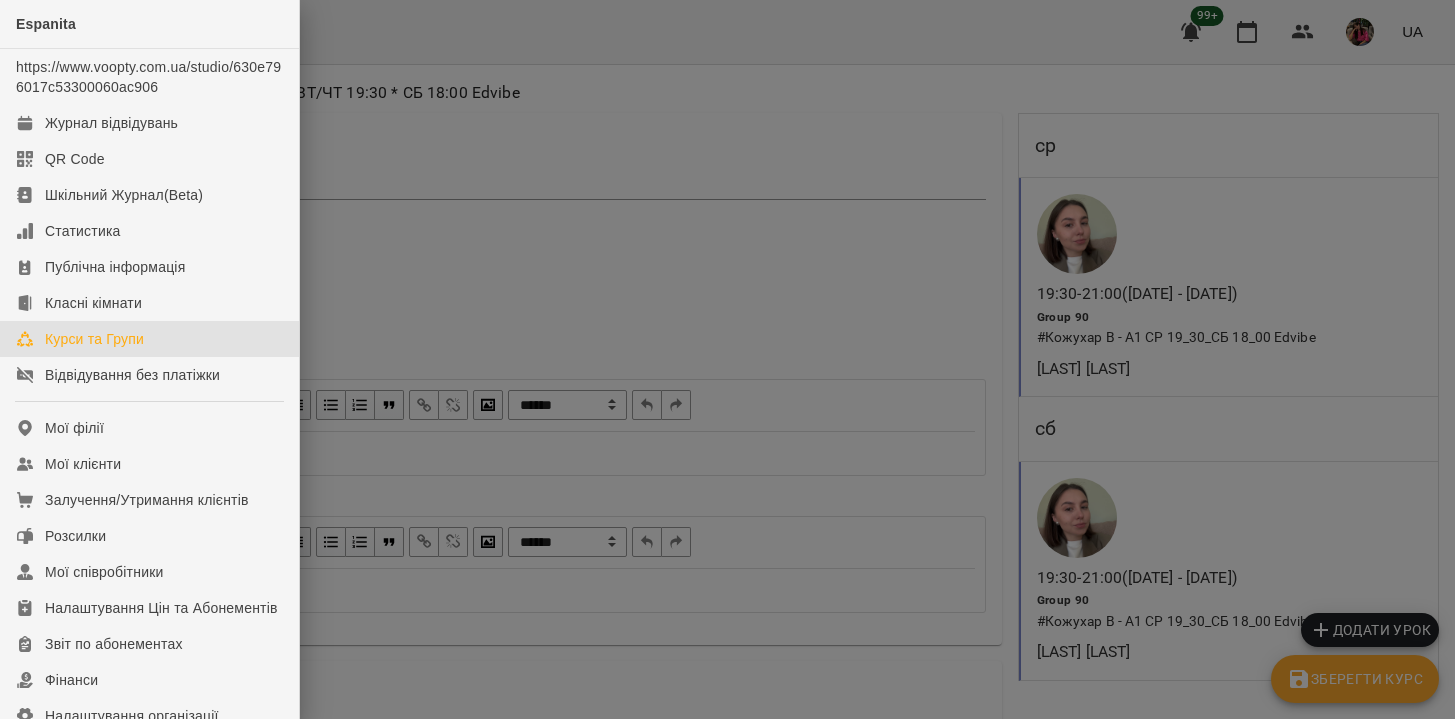 click on "Курси та Групи" at bounding box center (149, 339) 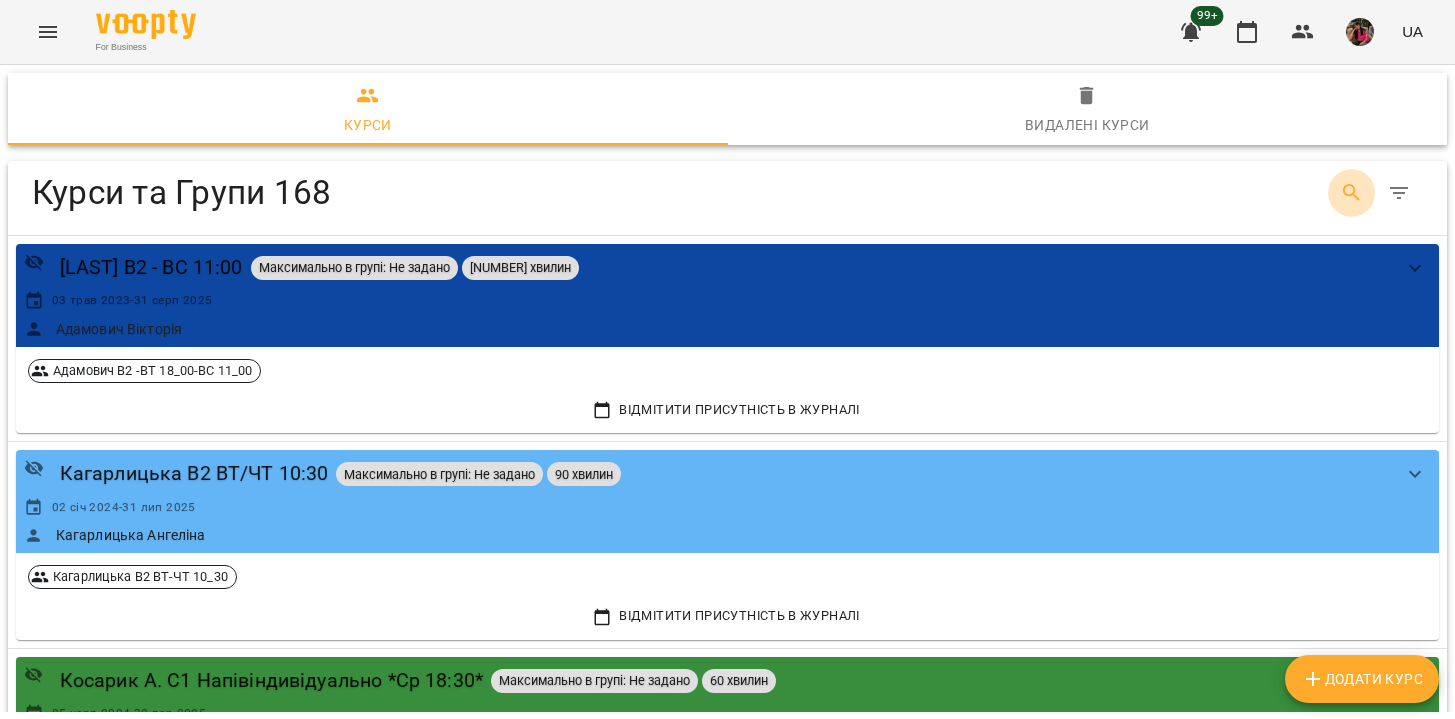 click 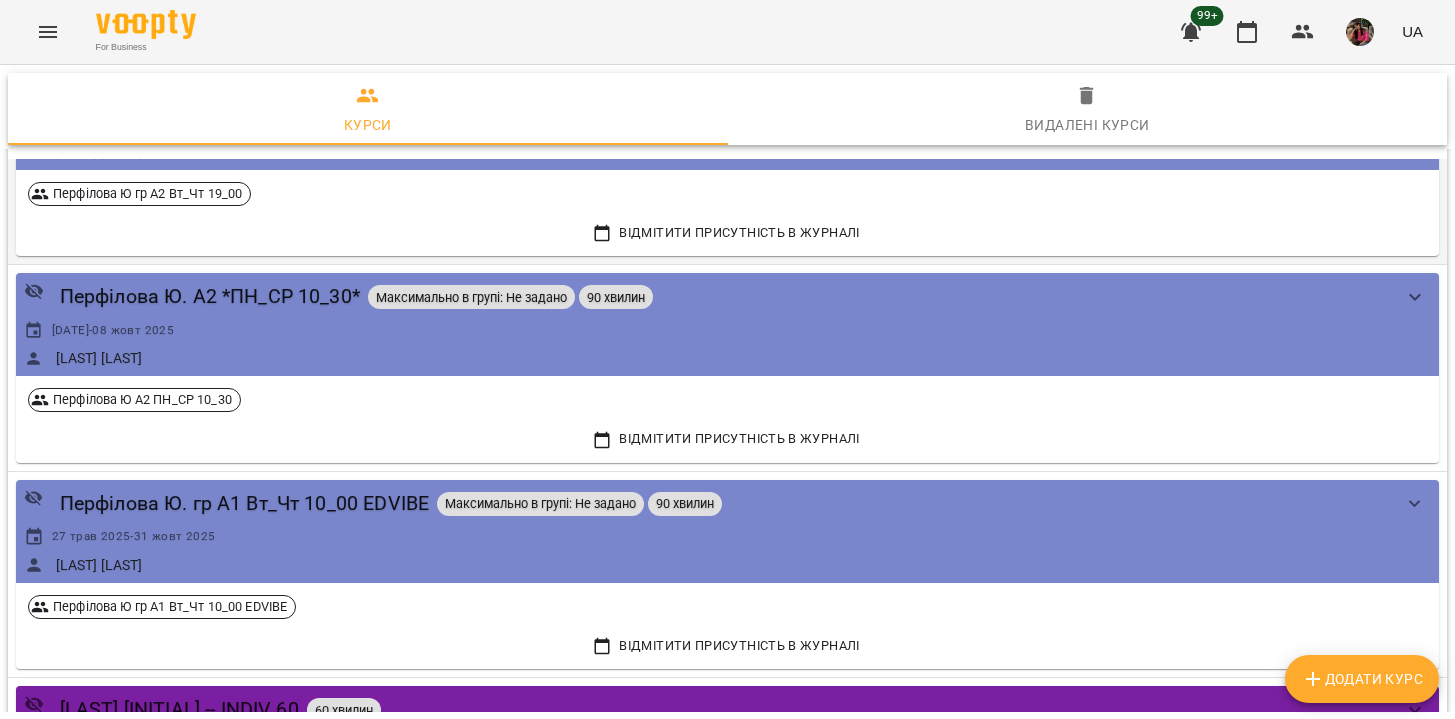 scroll, scrollTop: 231, scrollLeft: 0, axis: vertical 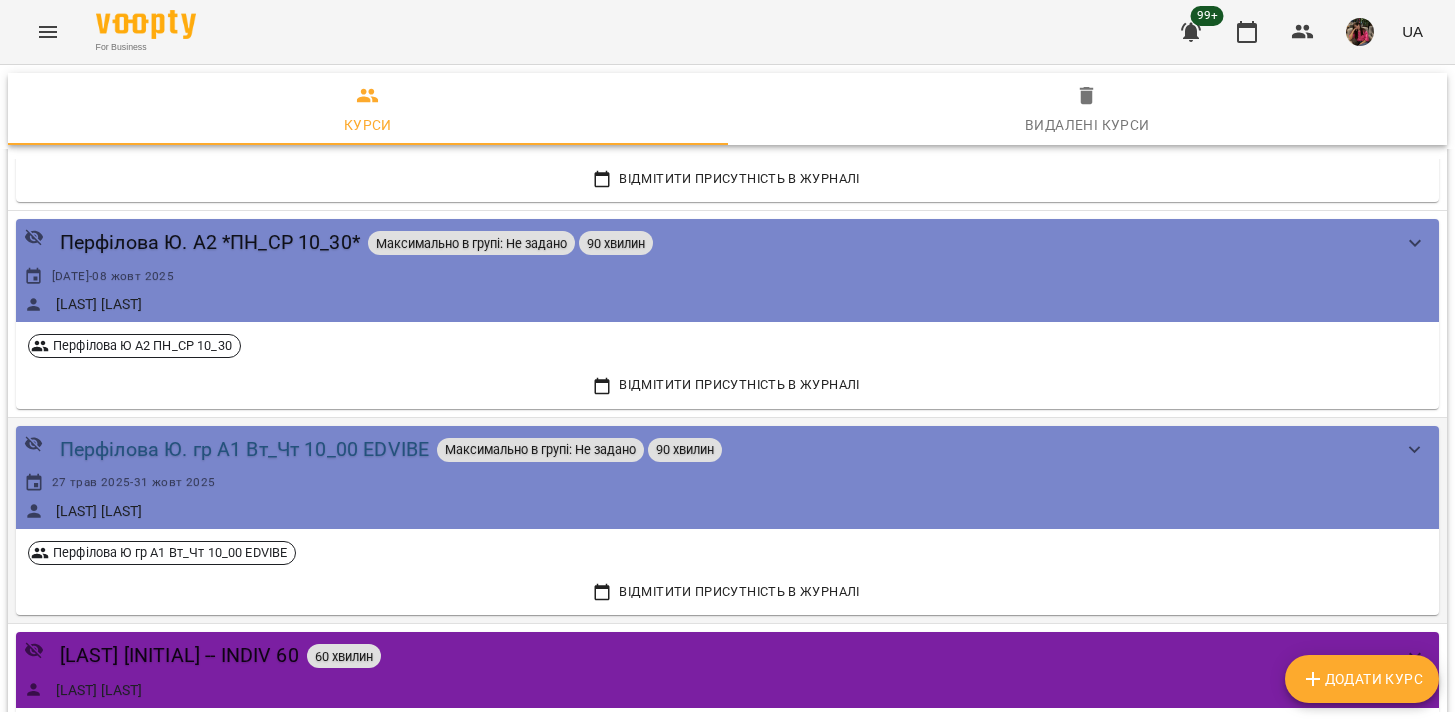 type on "*****" 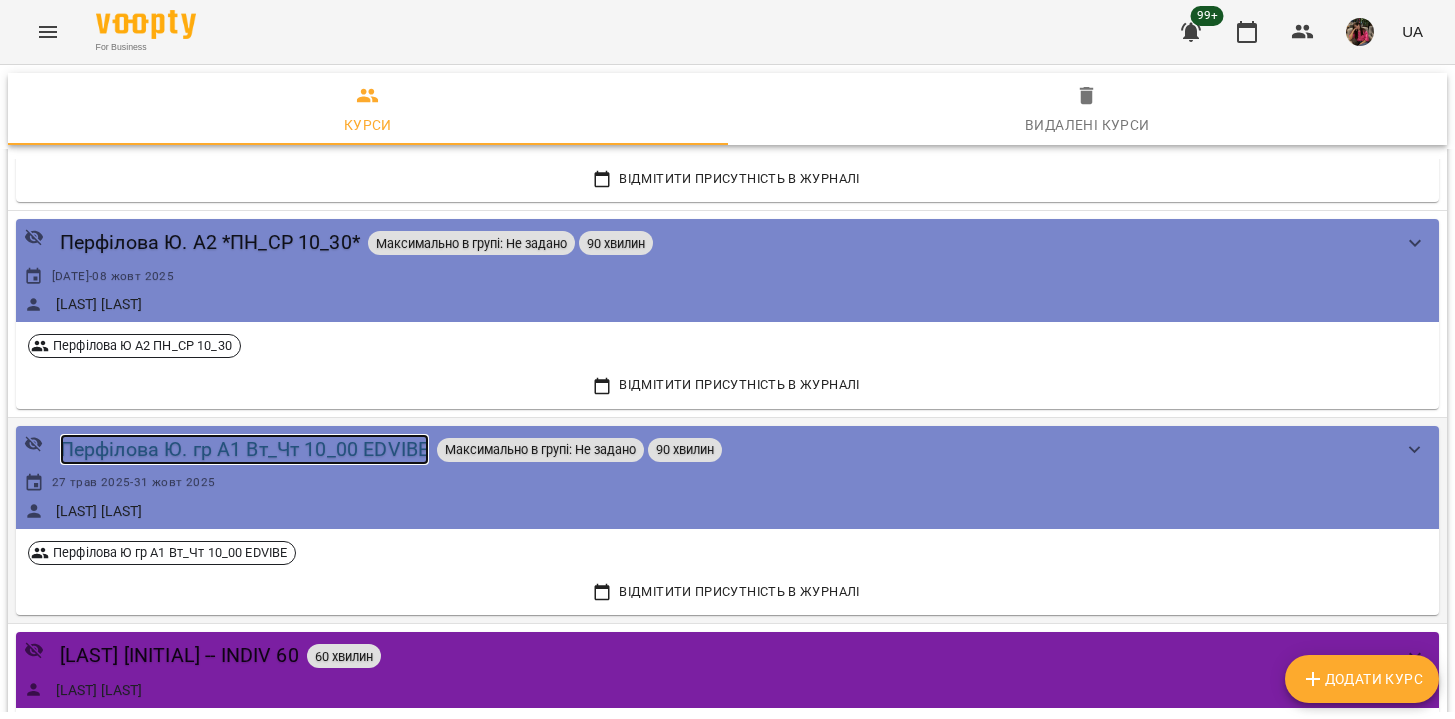 click on "Перфілова Ю. гр А1 Вт_Чт 10_00 EDVIBE" at bounding box center (244, 449) 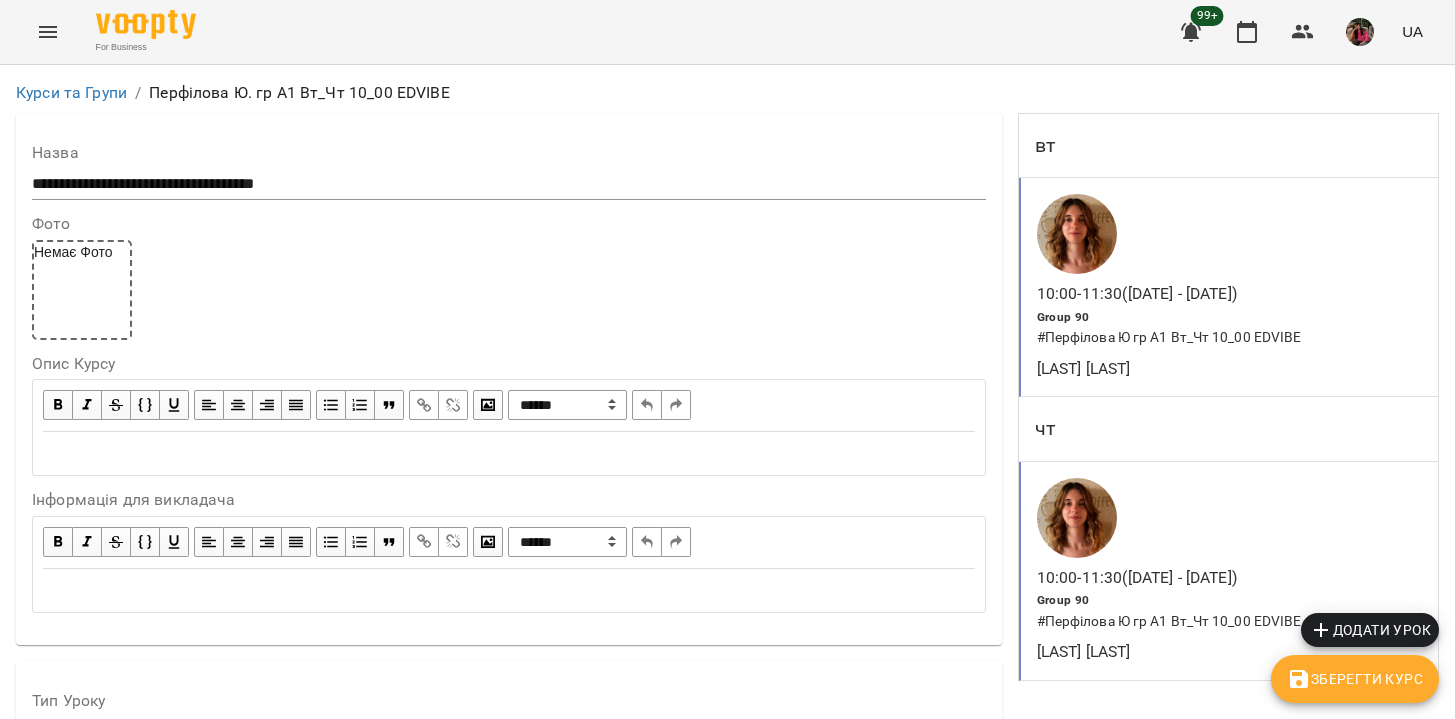 scroll, scrollTop: 0, scrollLeft: 0, axis: both 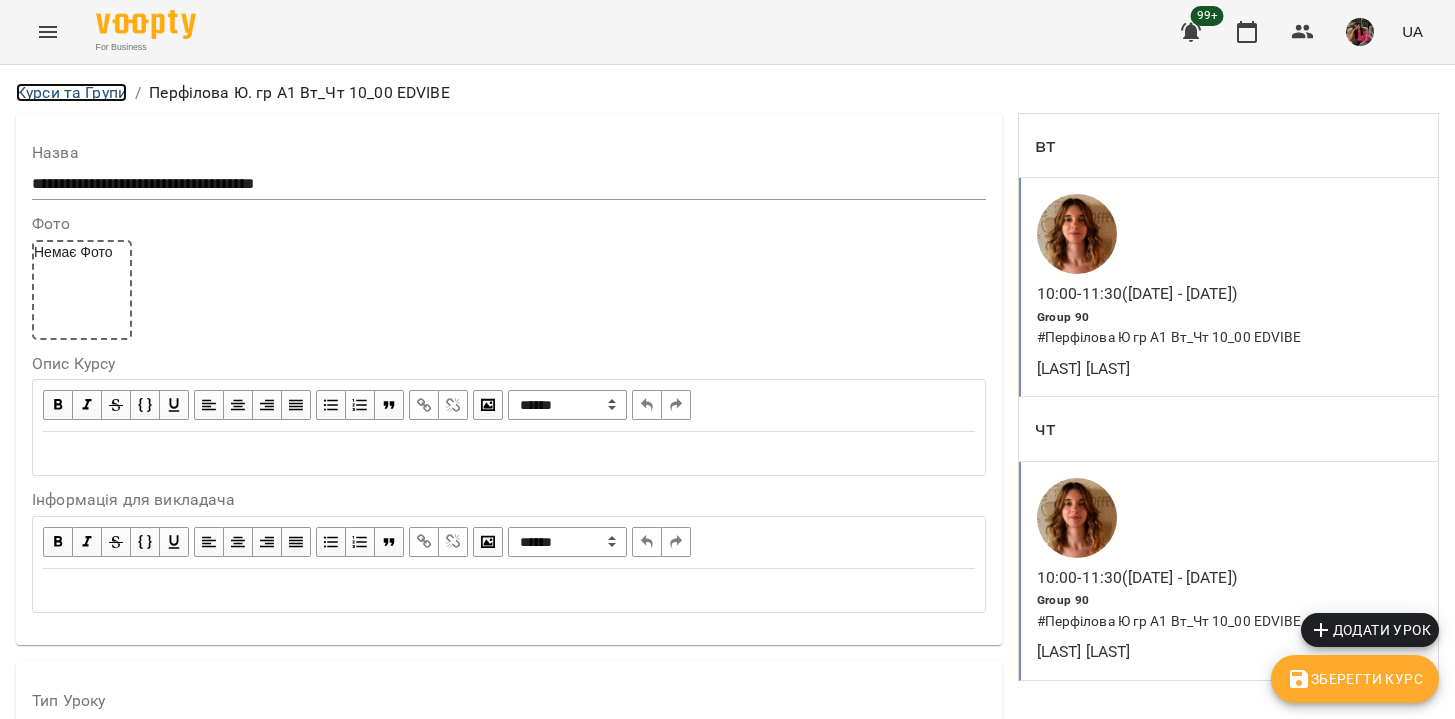 click on "Курси та Групи" at bounding box center (71, 92) 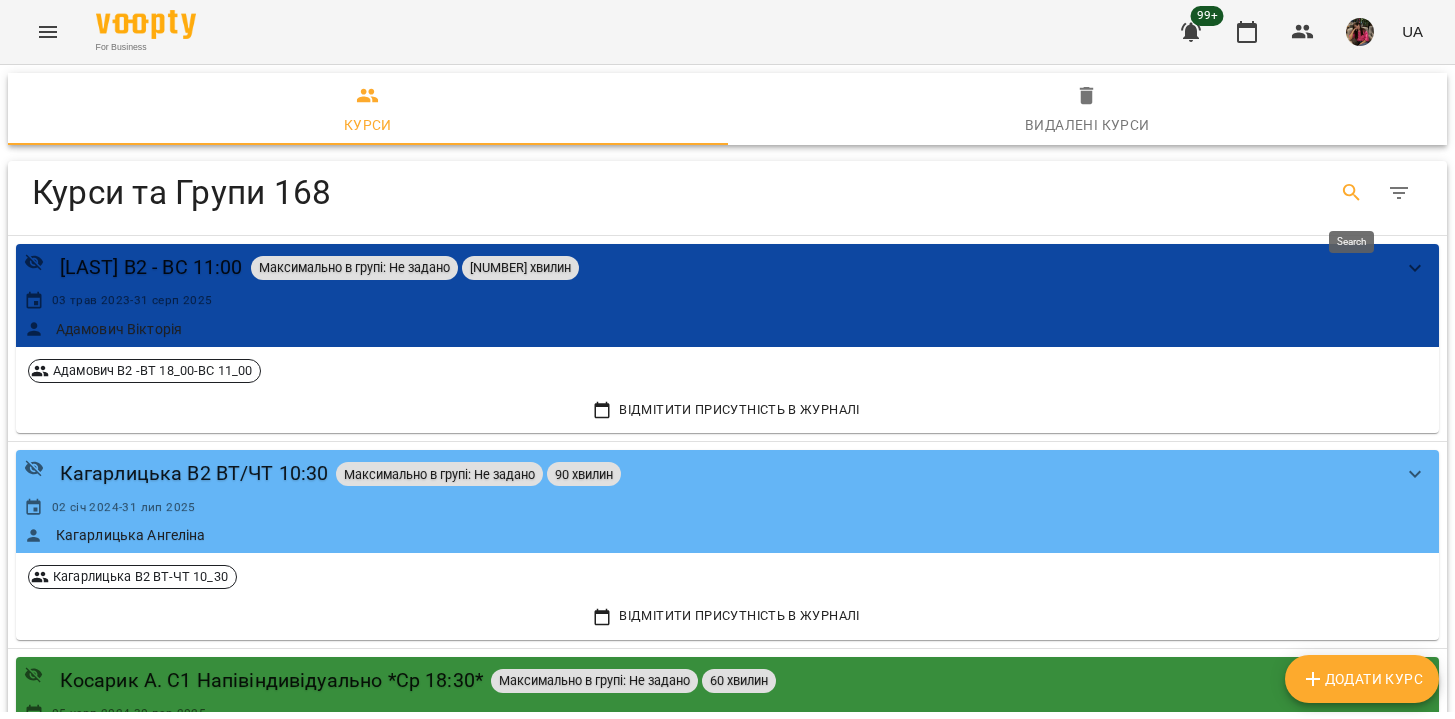 click at bounding box center [1352, 193] 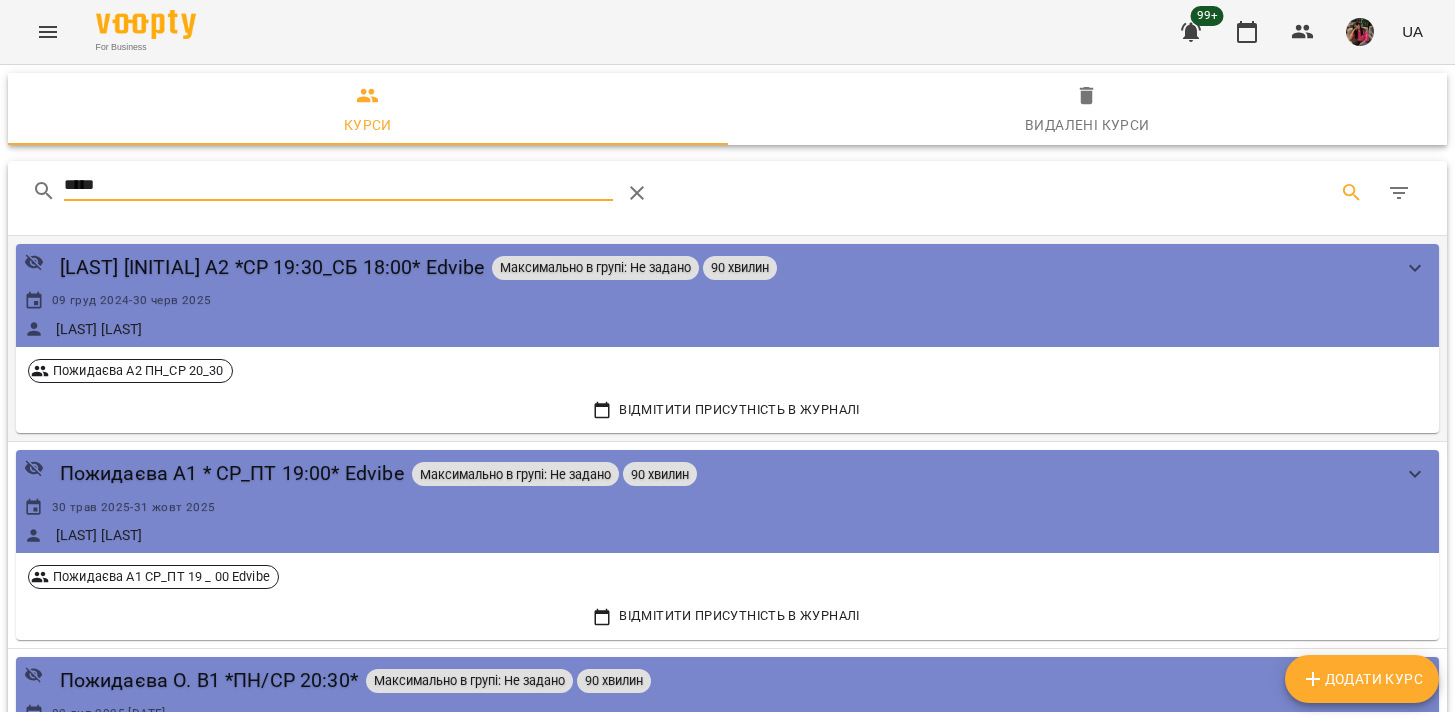 scroll, scrollTop: 41, scrollLeft: 0, axis: vertical 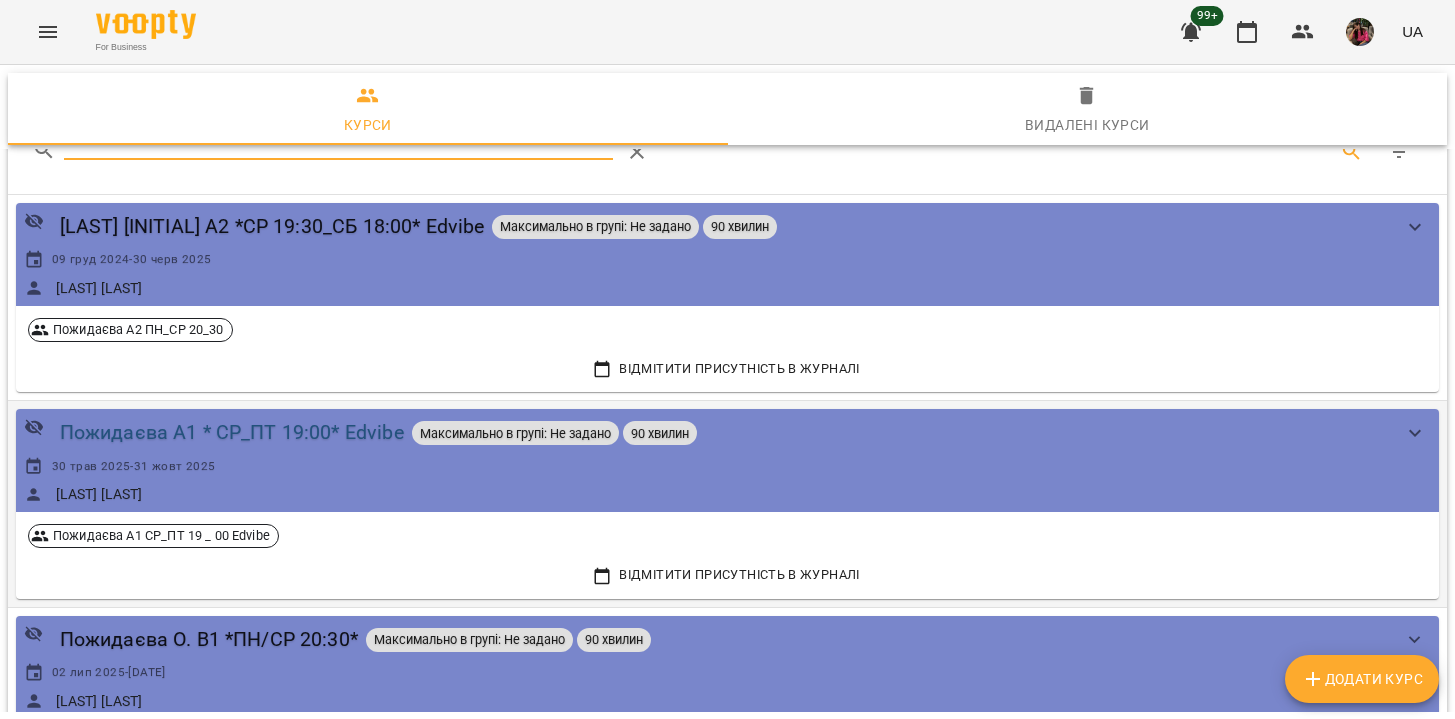 type on "*****" 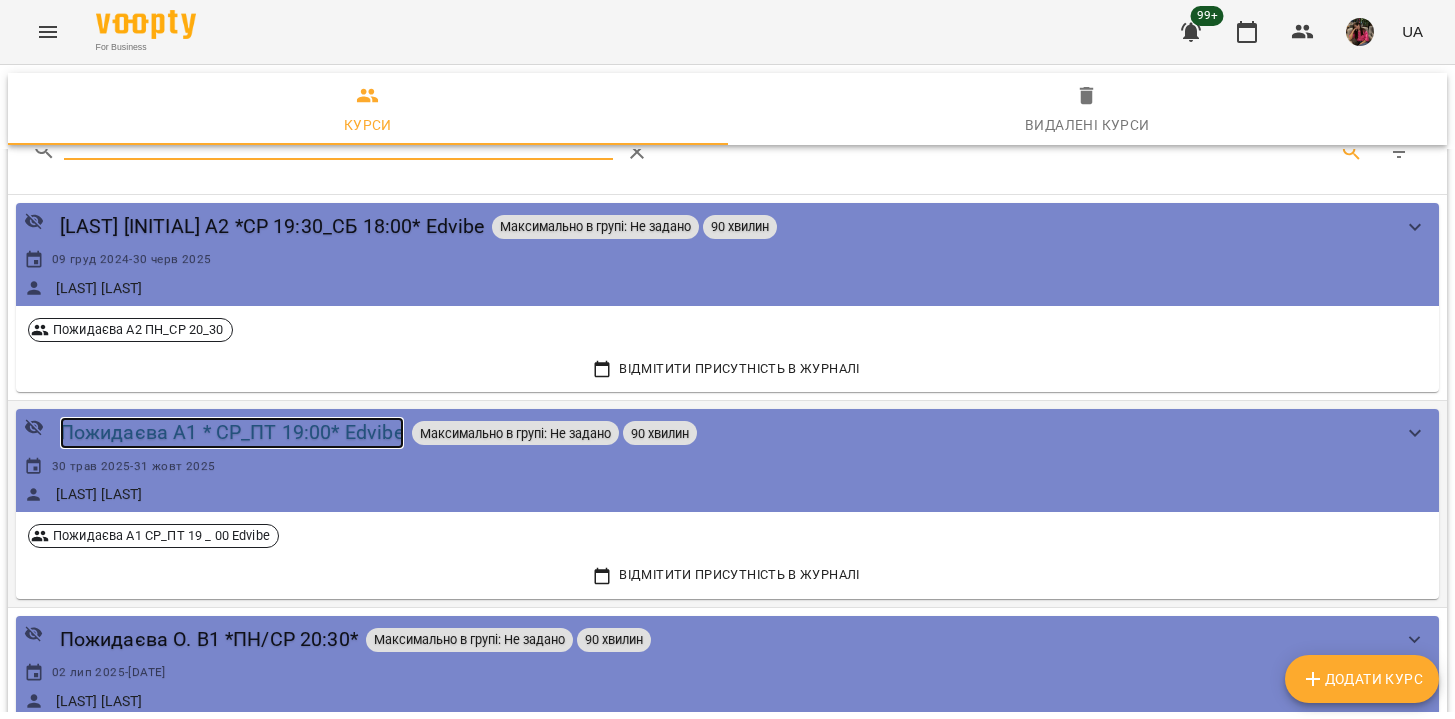 click on "Пожидаєва А1 * СР_ПТ 19:00* Edvibe" at bounding box center (232, 432) 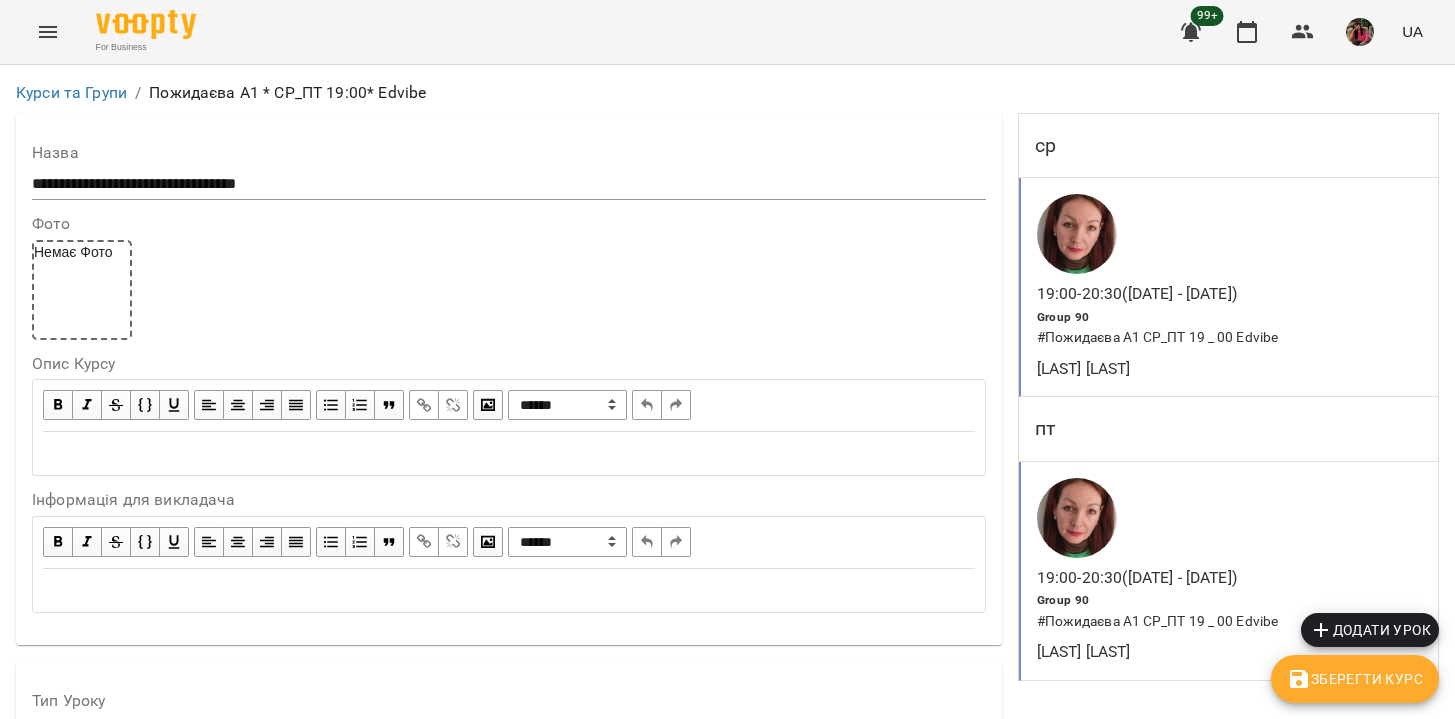 scroll, scrollTop: 0, scrollLeft: 0, axis: both 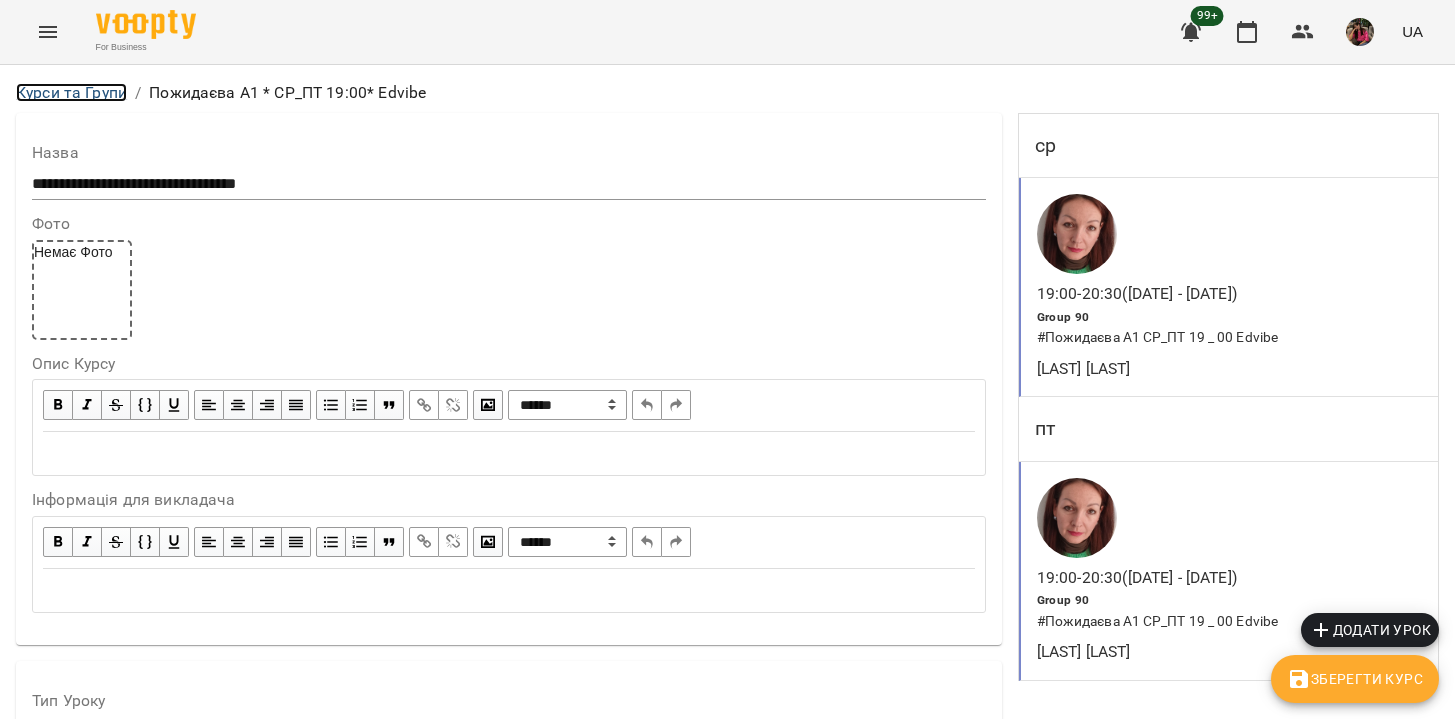 click on "Курси та Групи" at bounding box center (71, 92) 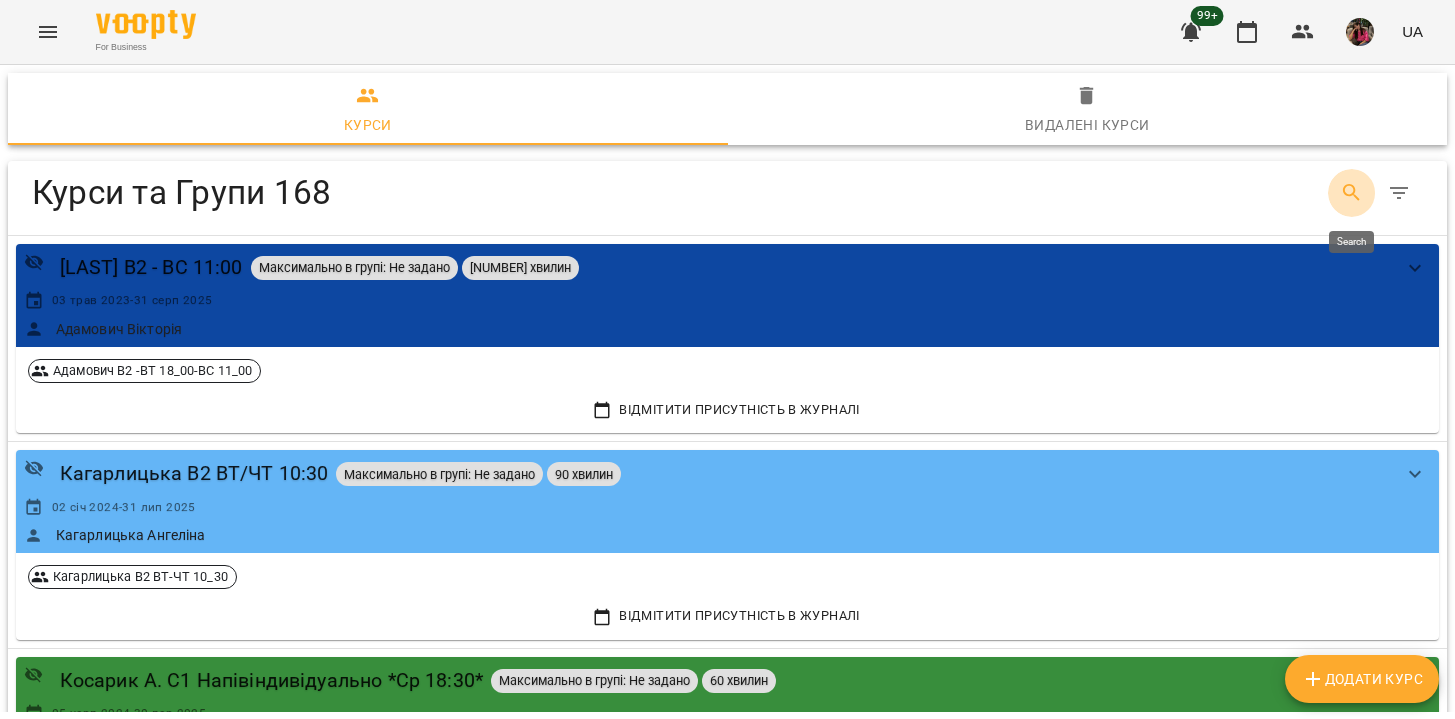click 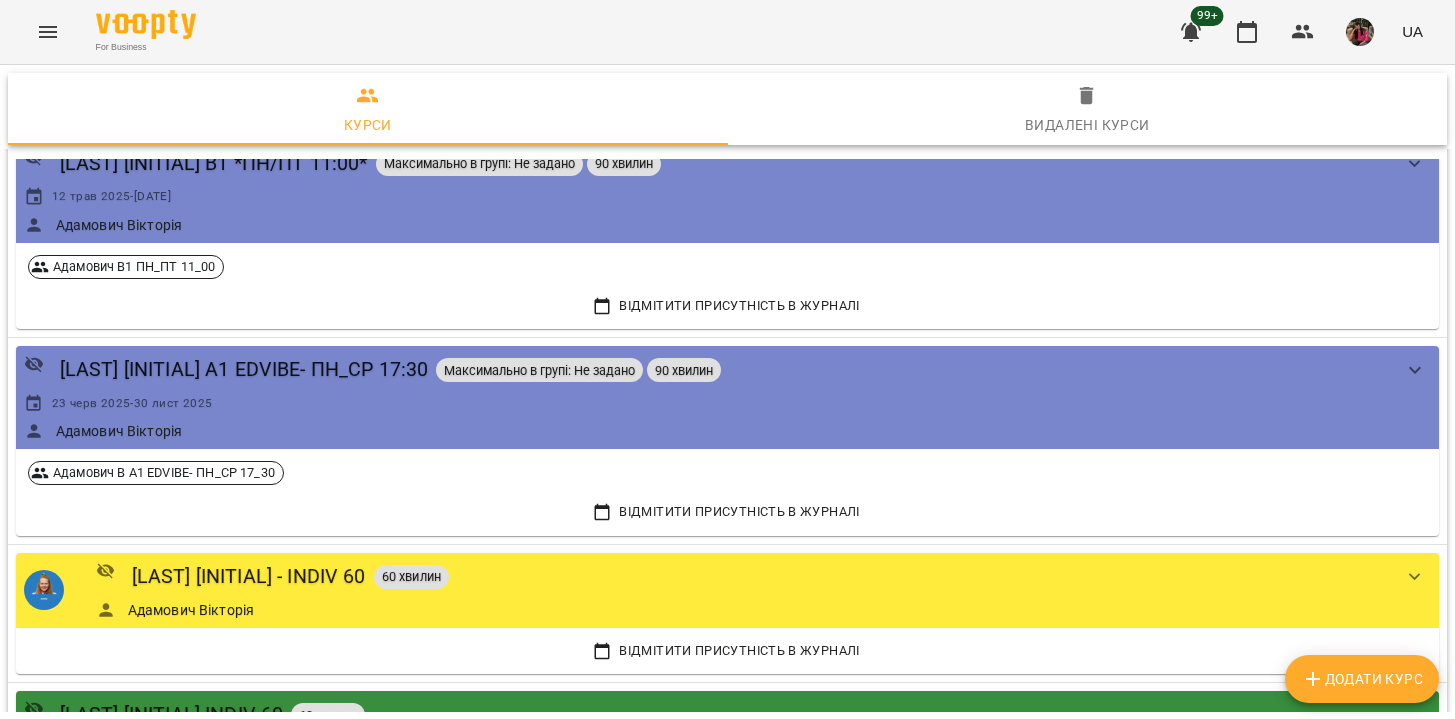 scroll, scrollTop: 536, scrollLeft: 0, axis: vertical 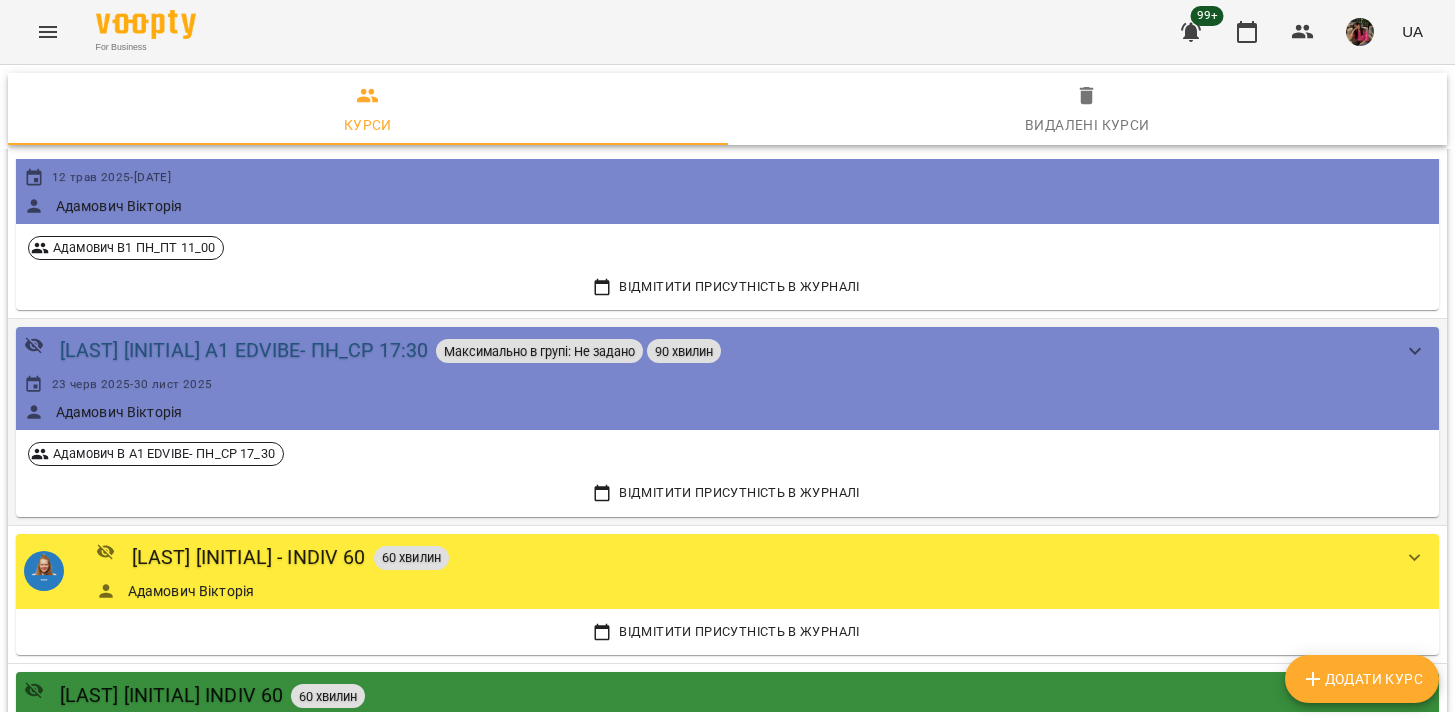 type on "*****" 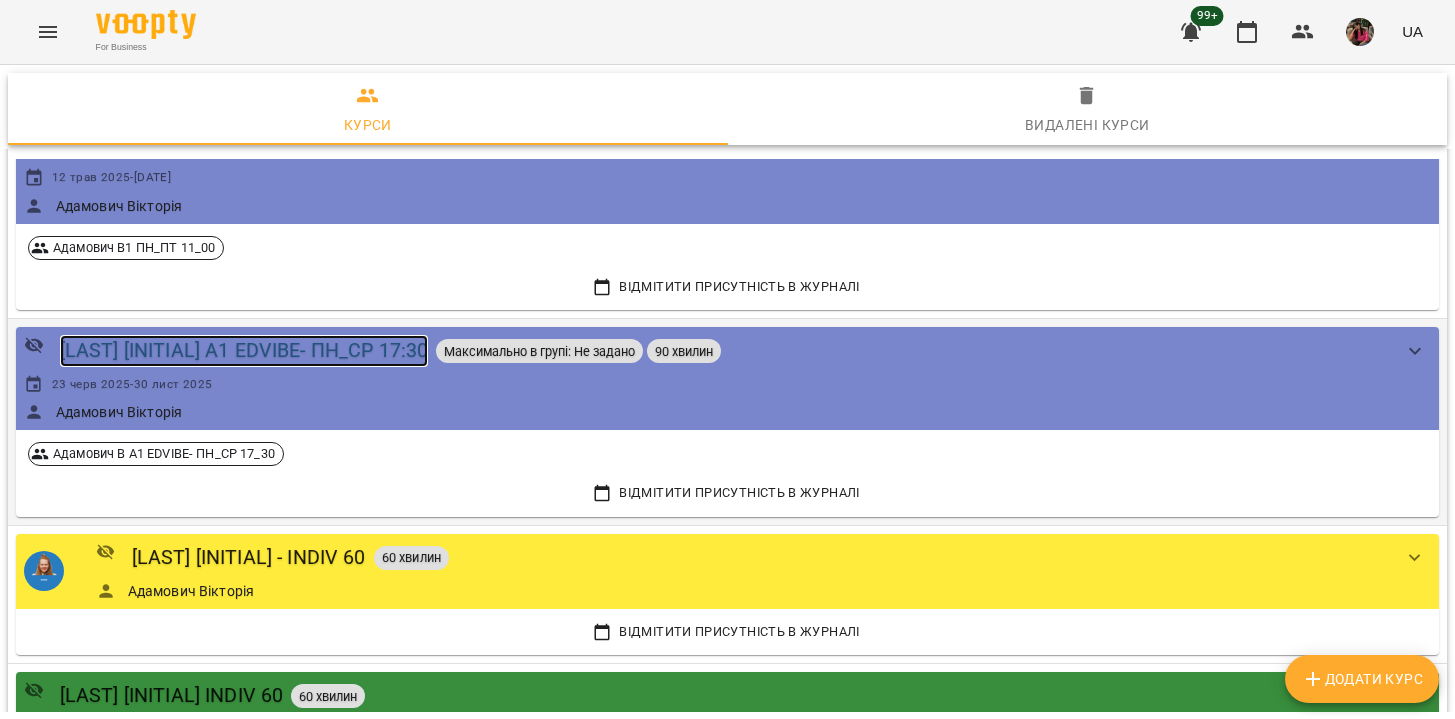 click on "[LAST] [INITIAL] A1 EDVIBE- ПН_СР 17:30" at bounding box center (244, 350) 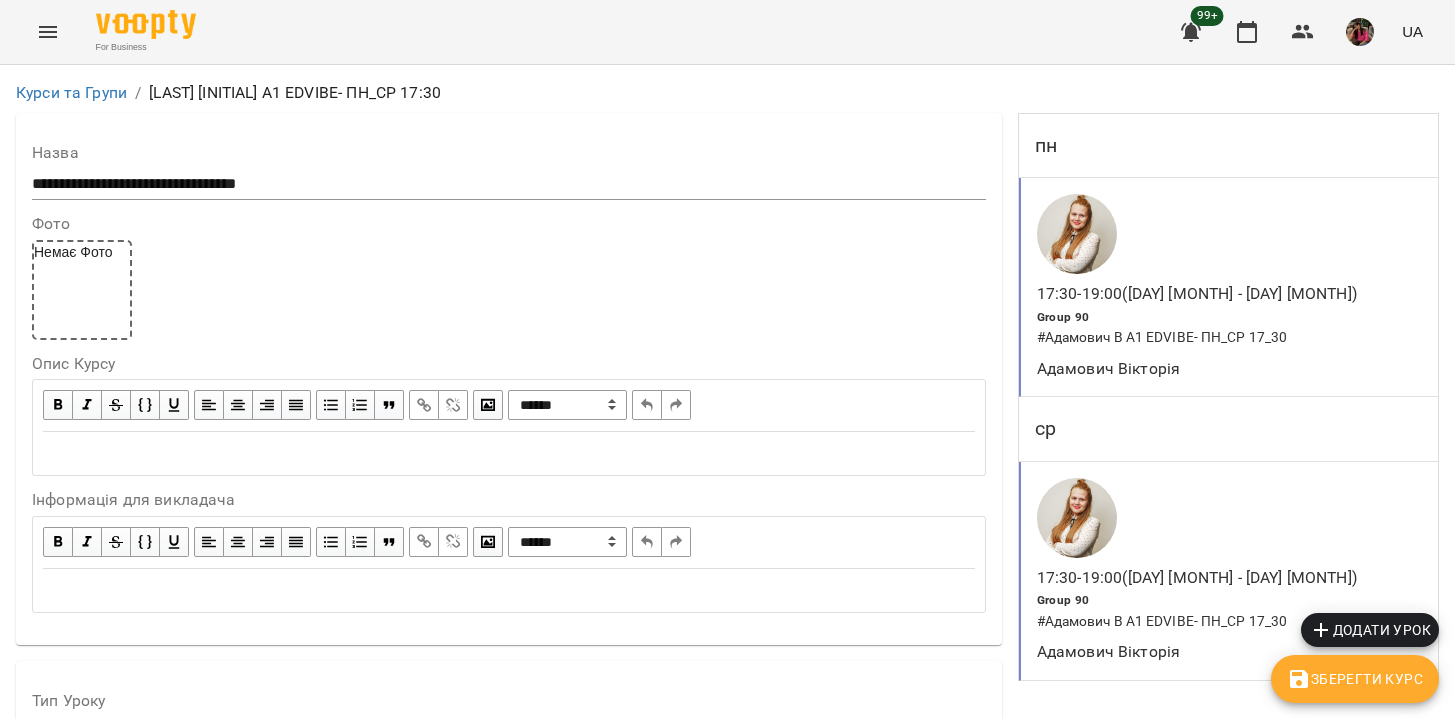 scroll, scrollTop: 0, scrollLeft: 0, axis: both 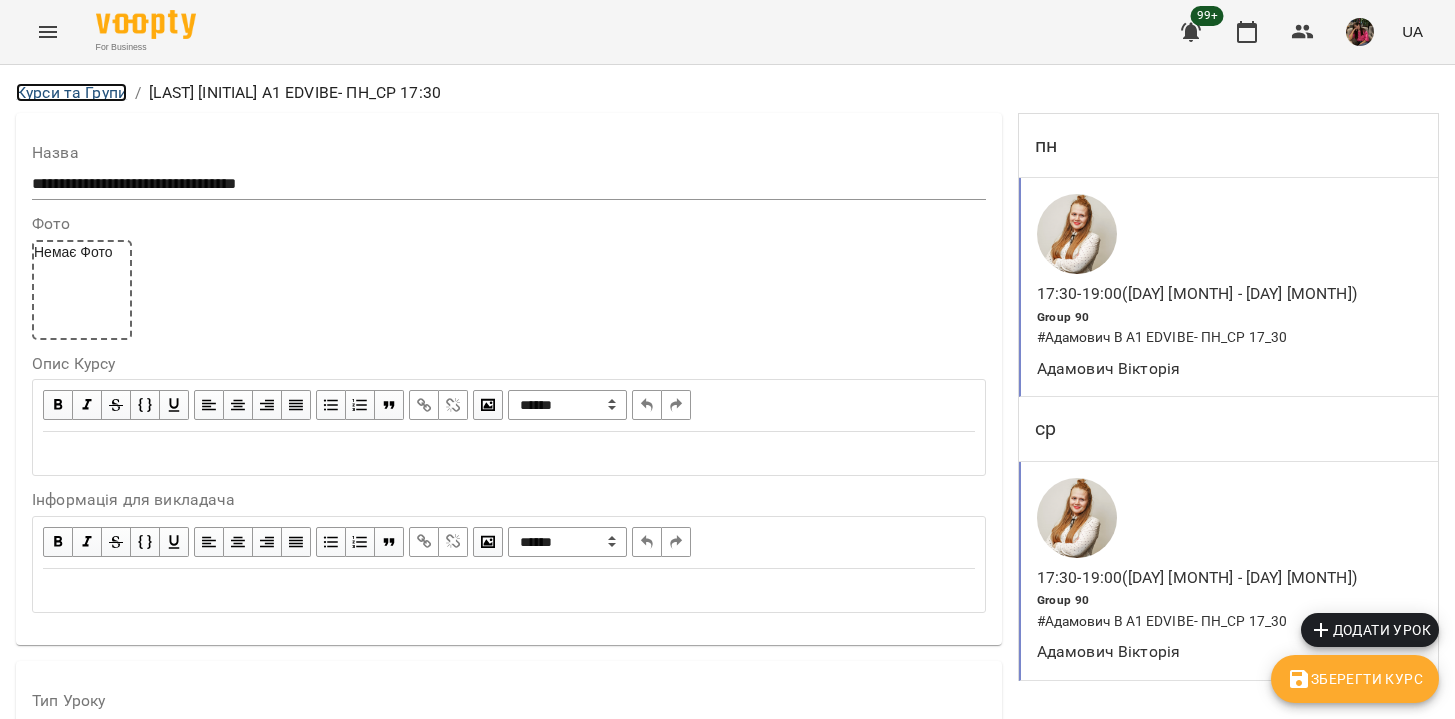 click on "Курси та Групи" at bounding box center [71, 92] 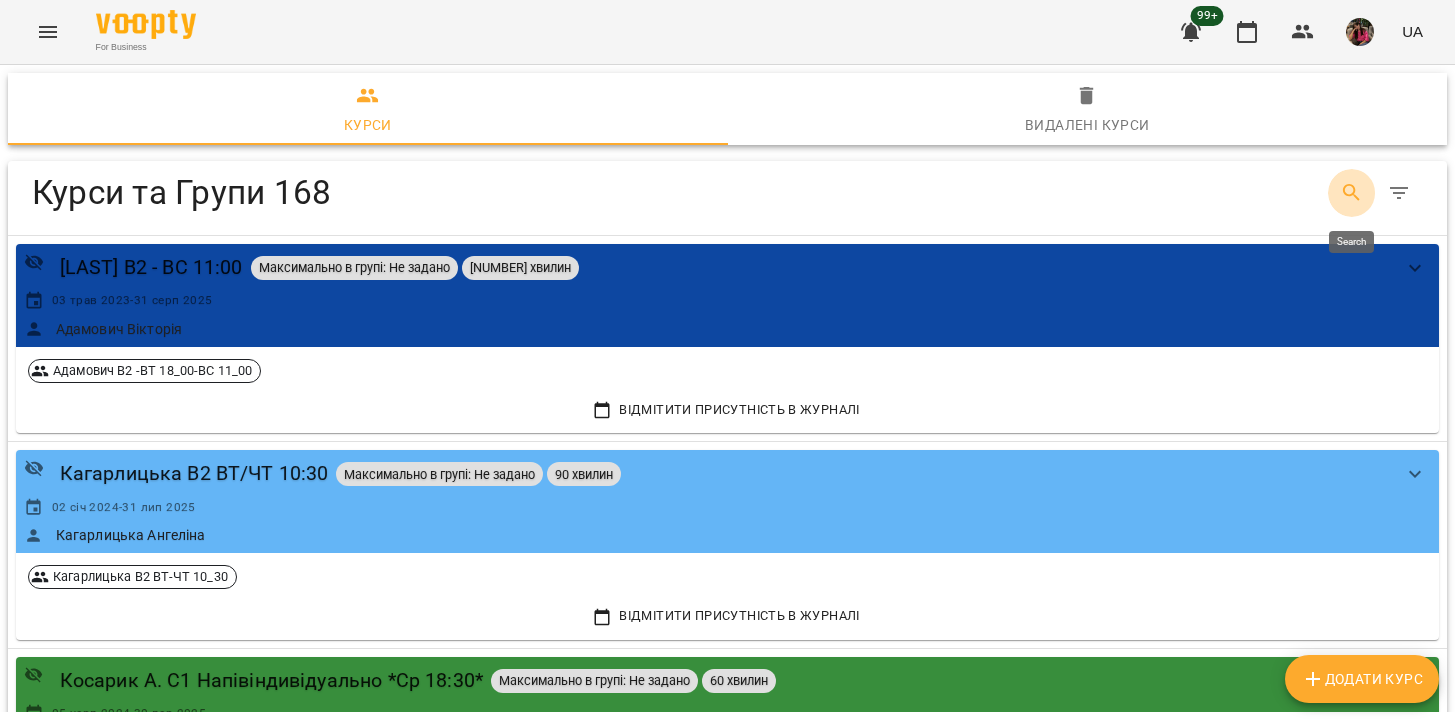 click 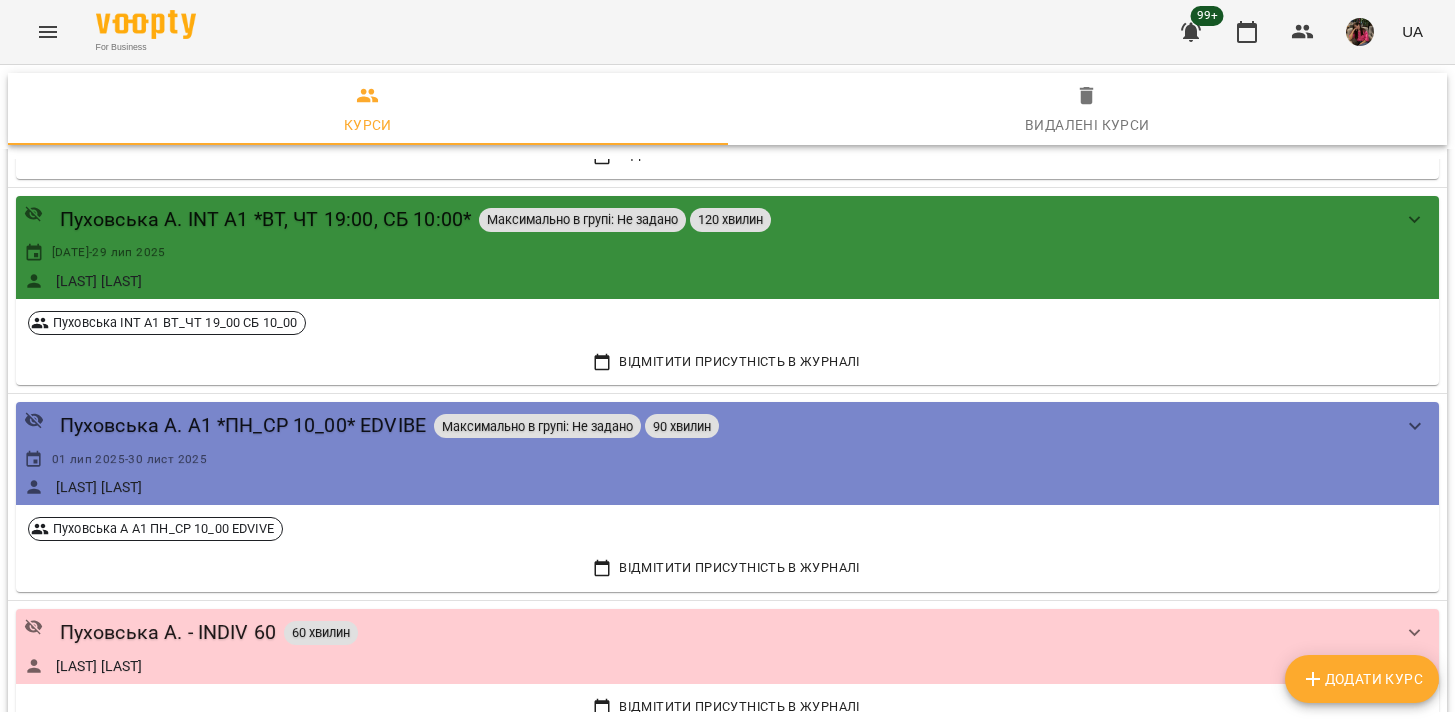 scroll, scrollTop: 486, scrollLeft: 0, axis: vertical 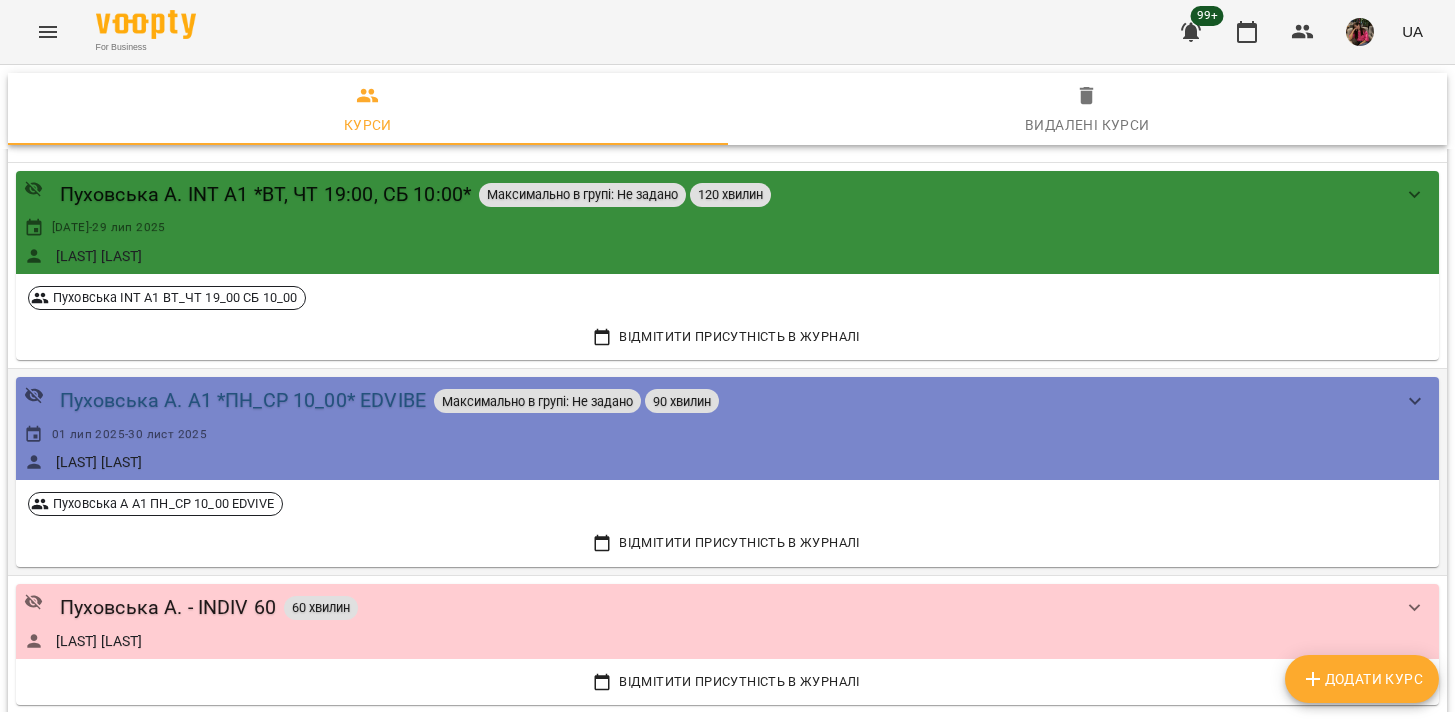 type on "*********" 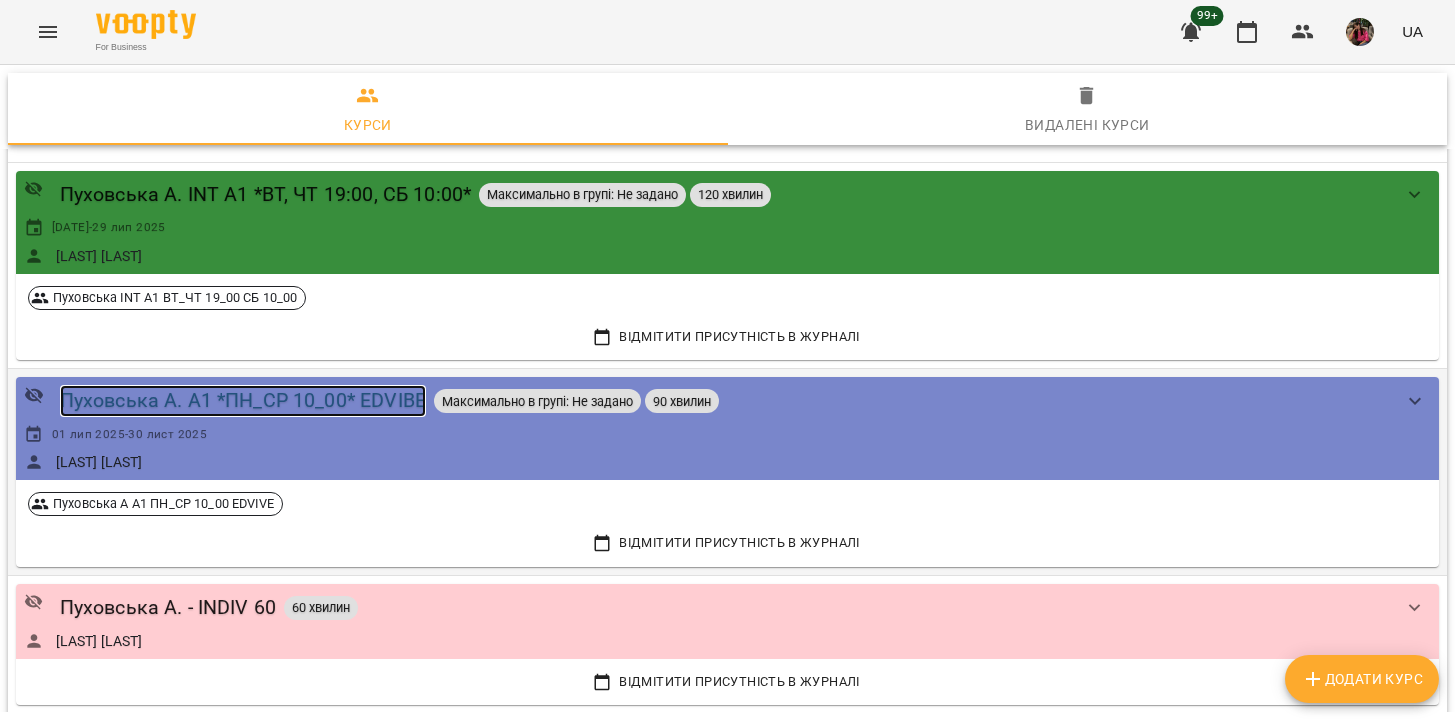 click on "Пуховська А. А1 *ПН_СР 10_00* EDVIBE" at bounding box center (243, 400) 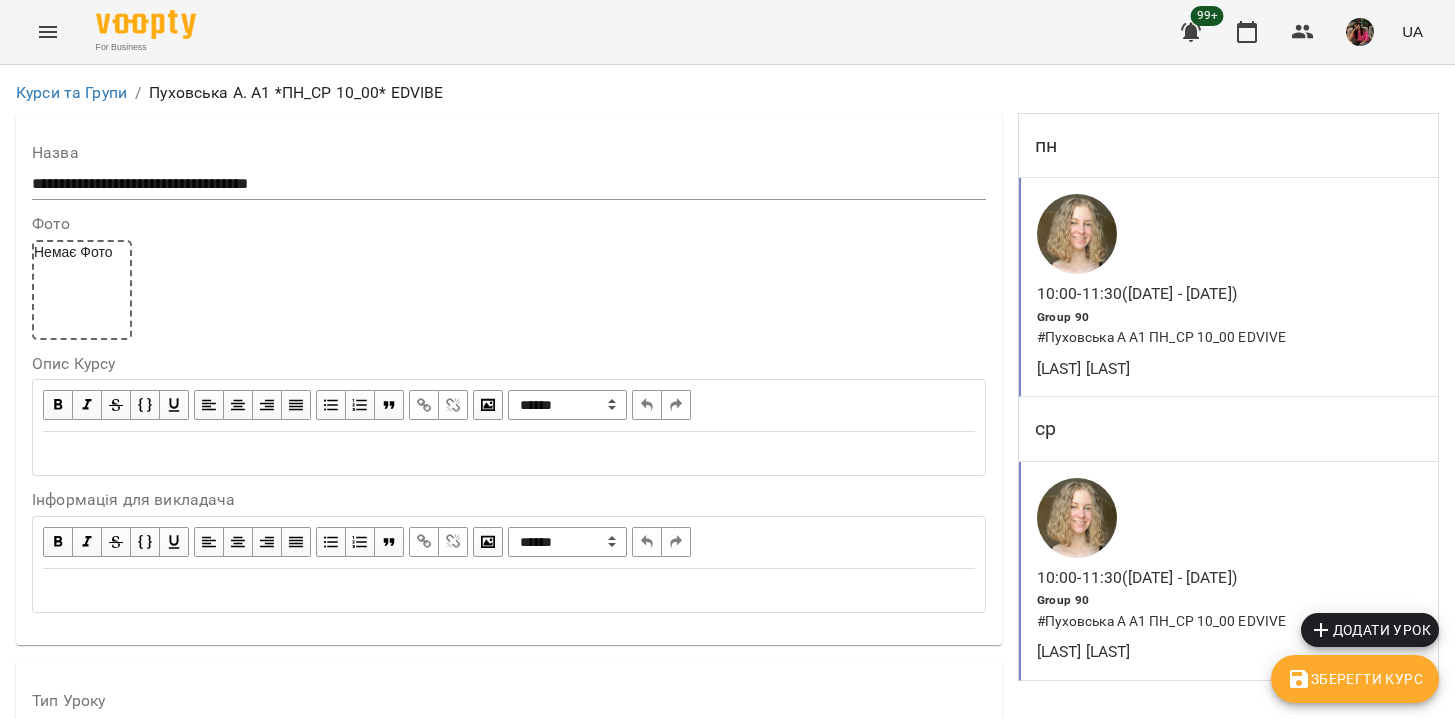 scroll, scrollTop: 0, scrollLeft: 0, axis: both 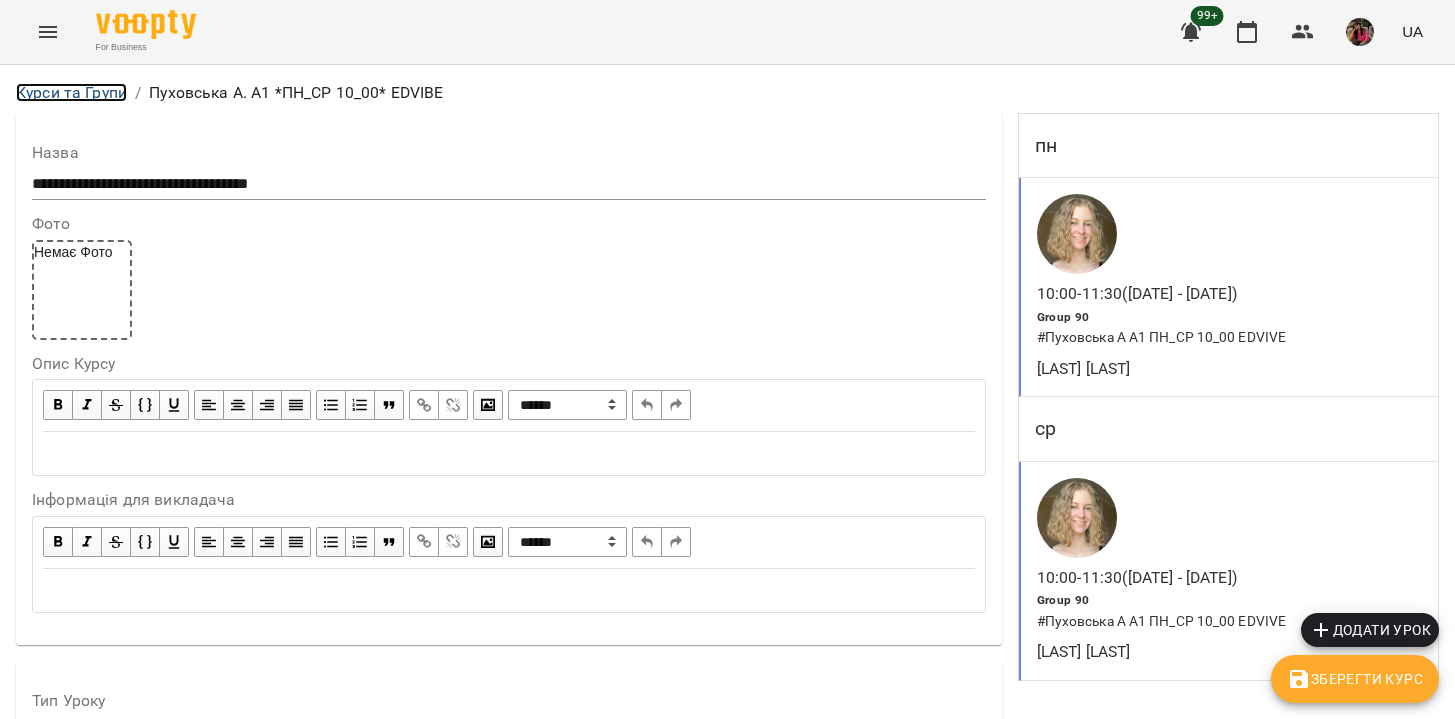 click on "Курси та Групи" at bounding box center (71, 92) 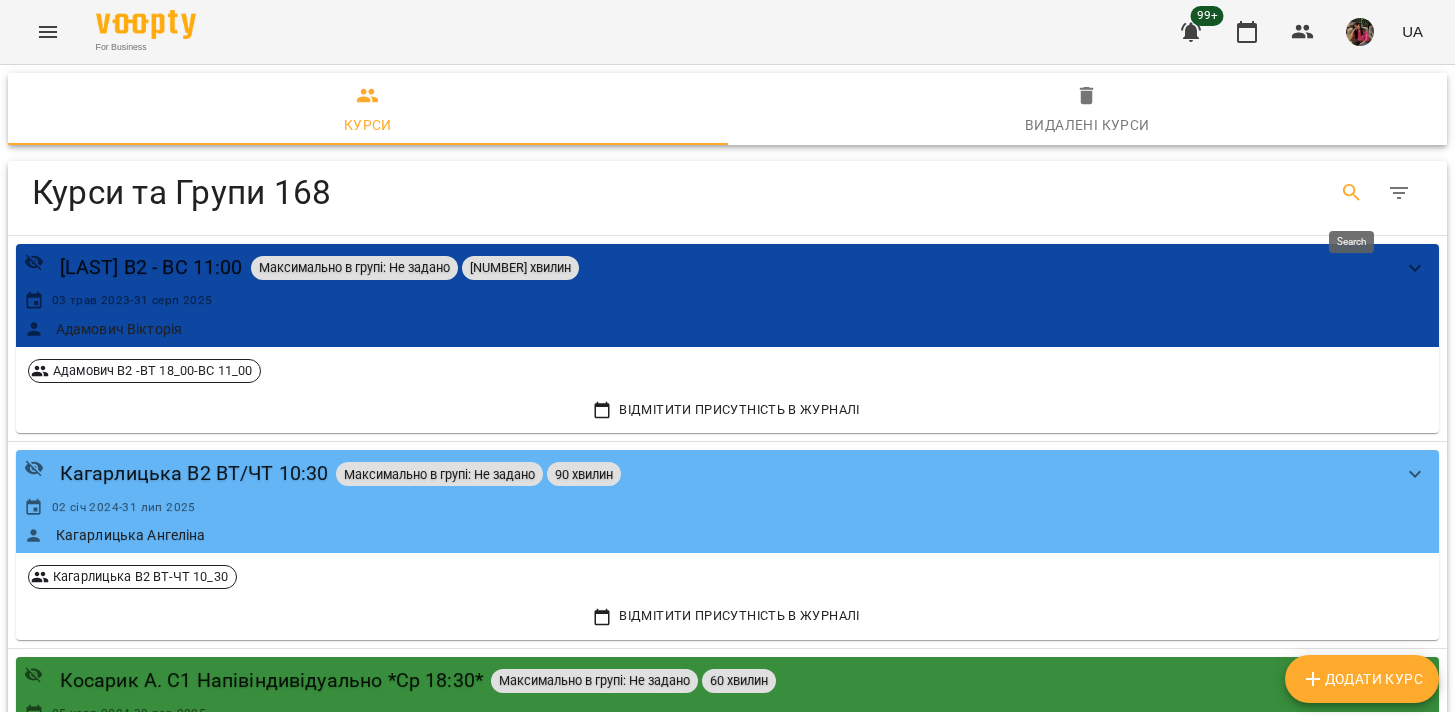 click 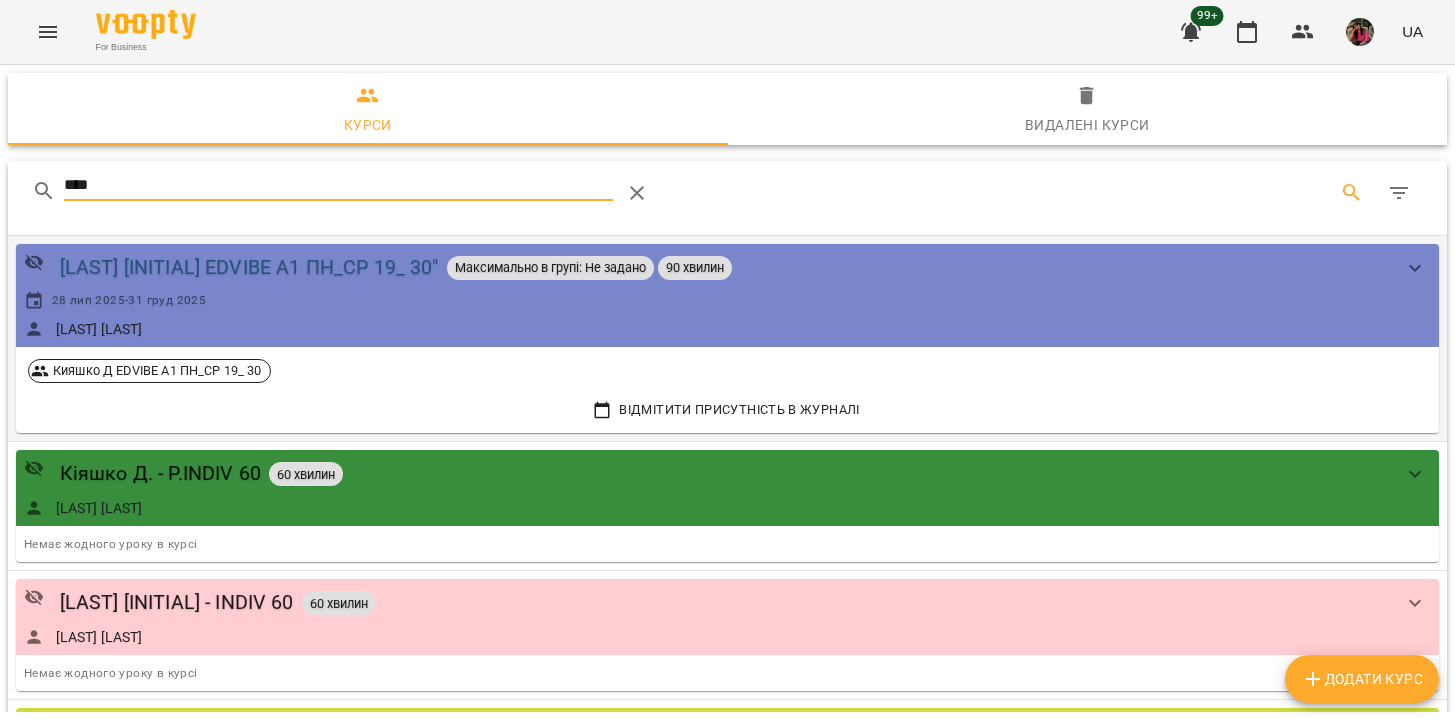 type on "****" 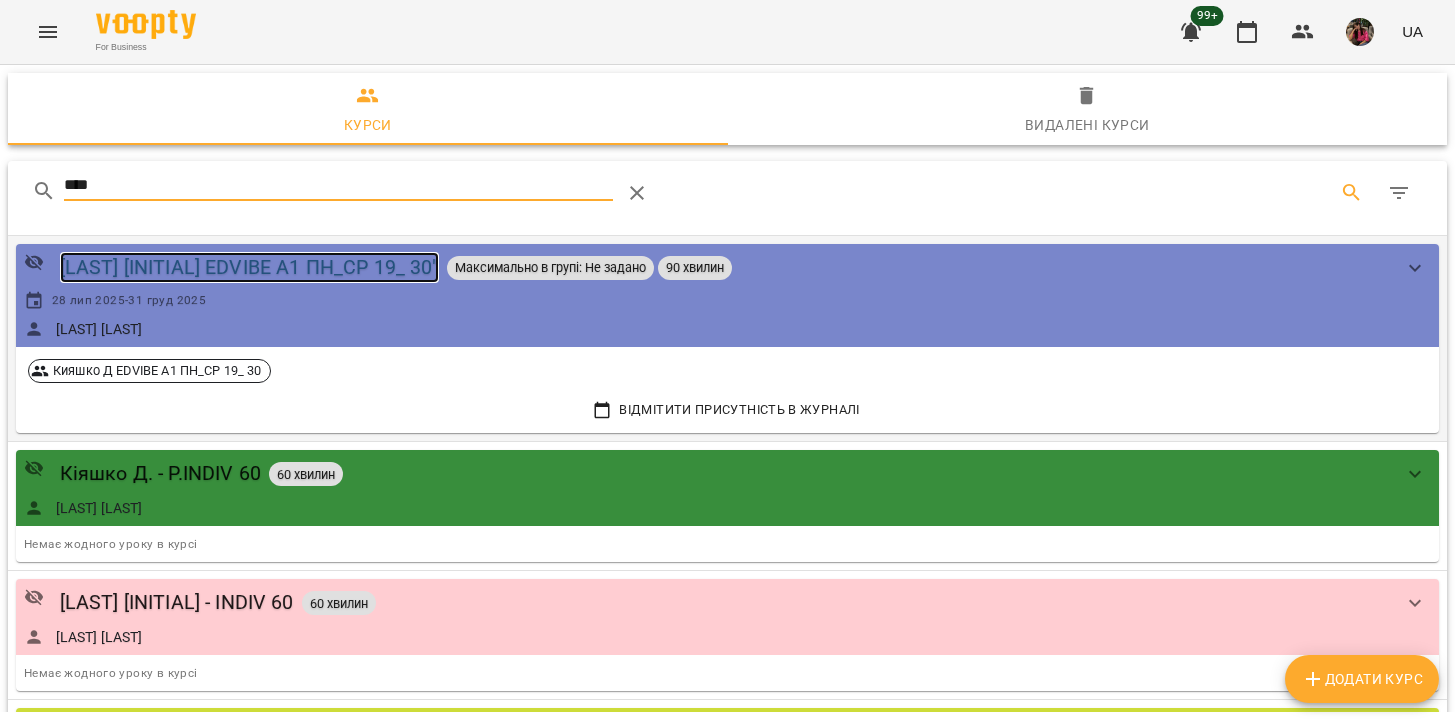 click on "[LAST] [INITIAL] EDVIBE A1 ПН_СР 19_ 30"" at bounding box center [249, 267] 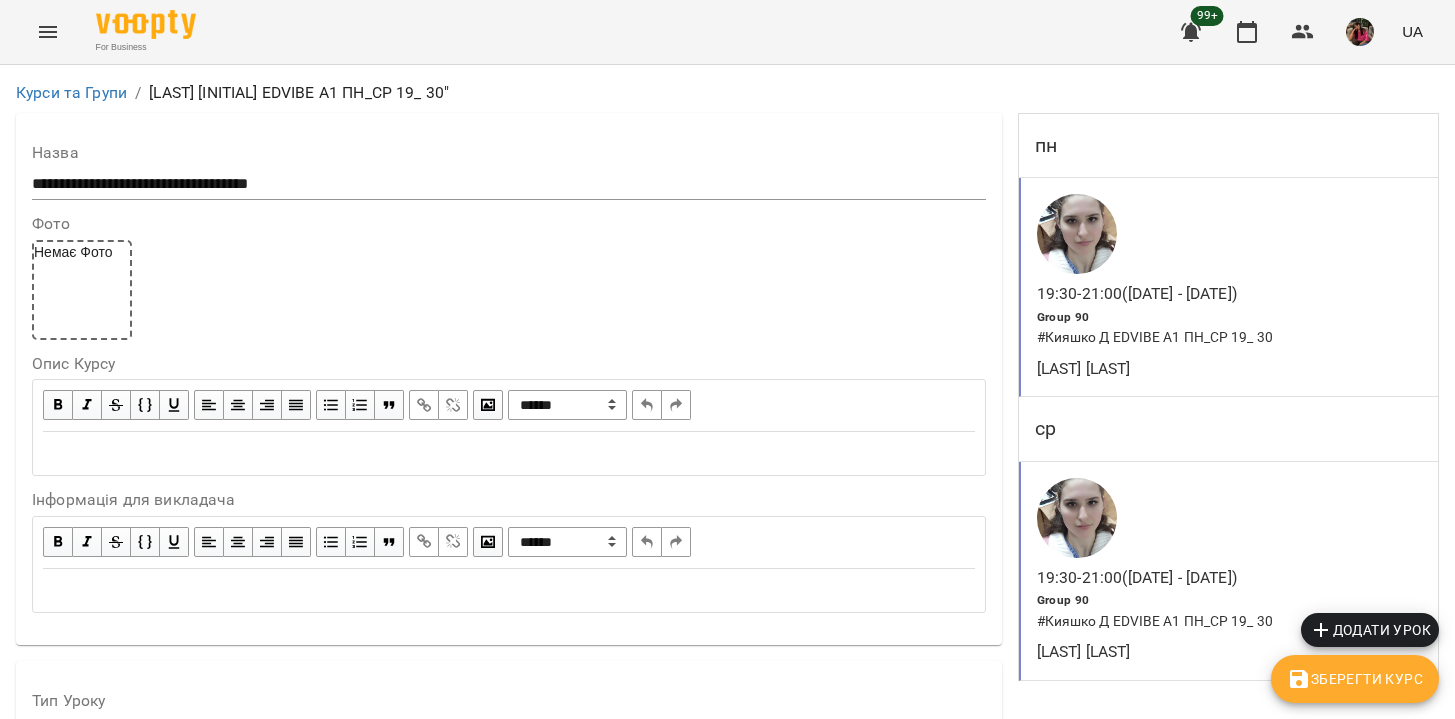 scroll, scrollTop: 0, scrollLeft: 0, axis: both 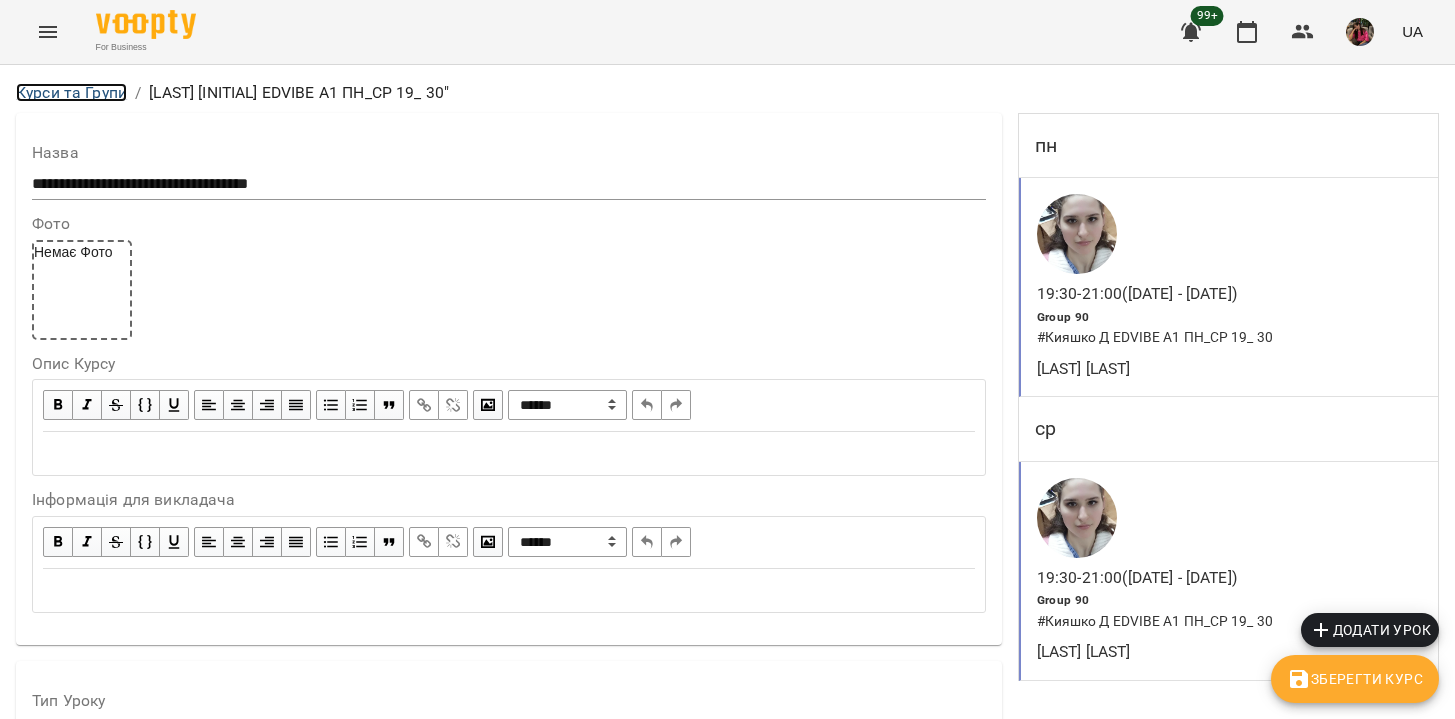 click on "Курси та Групи" at bounding box center (71, 92) 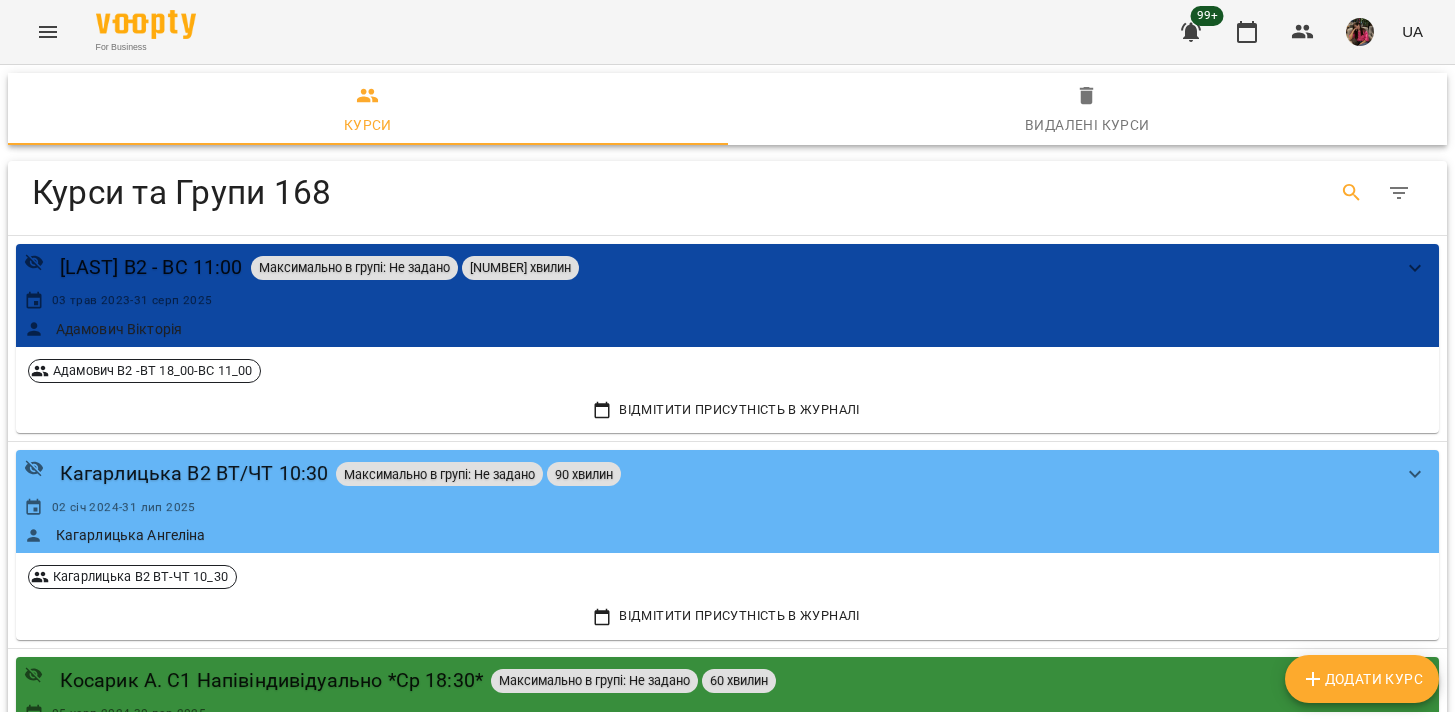 click 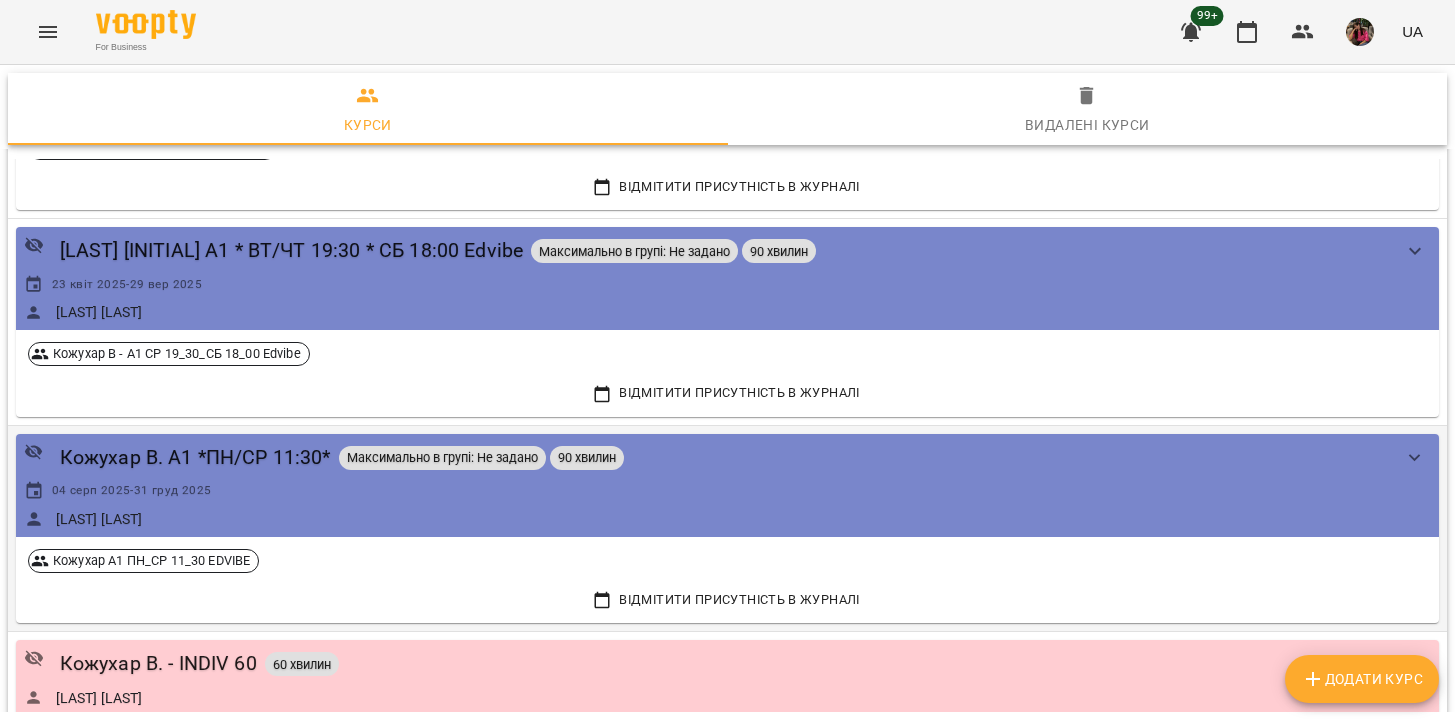 scroll, scrollTop: 229, scrollLeft: 0, axis: vertical 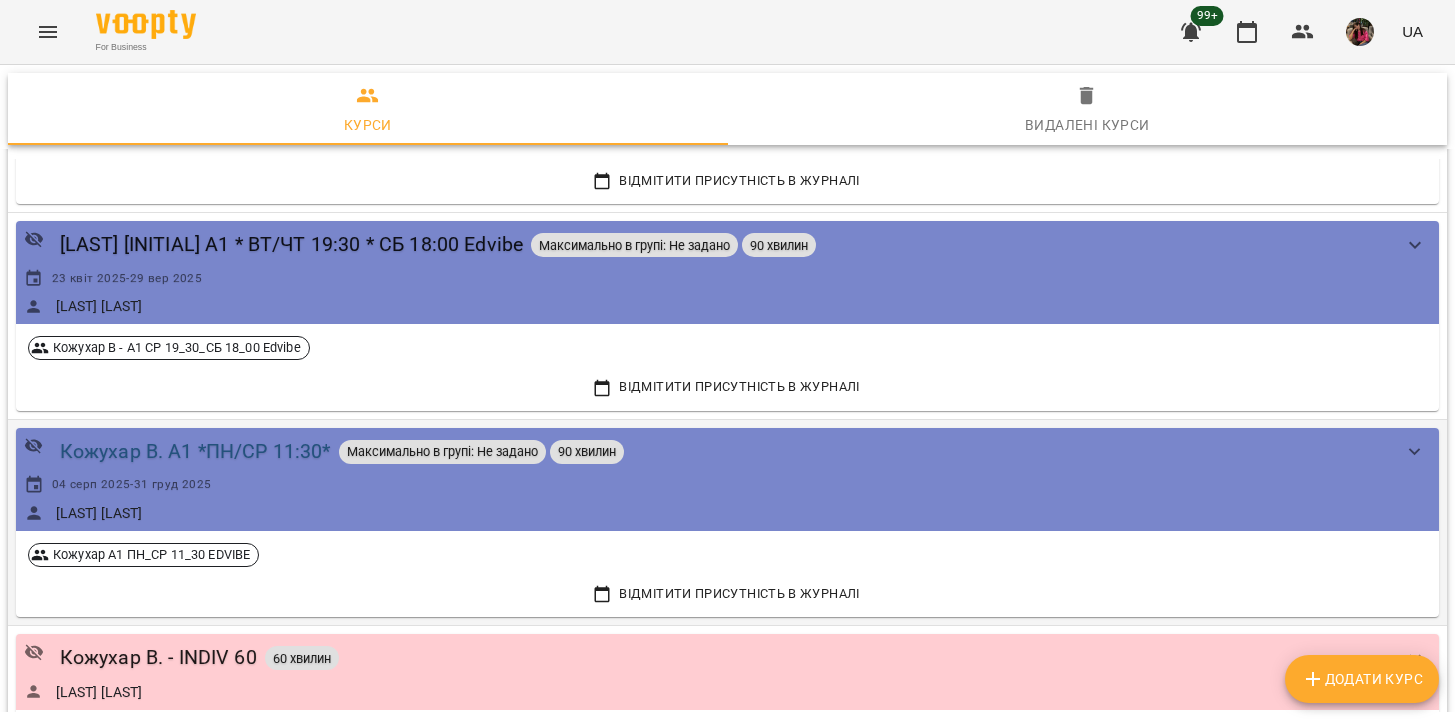 type on "****" 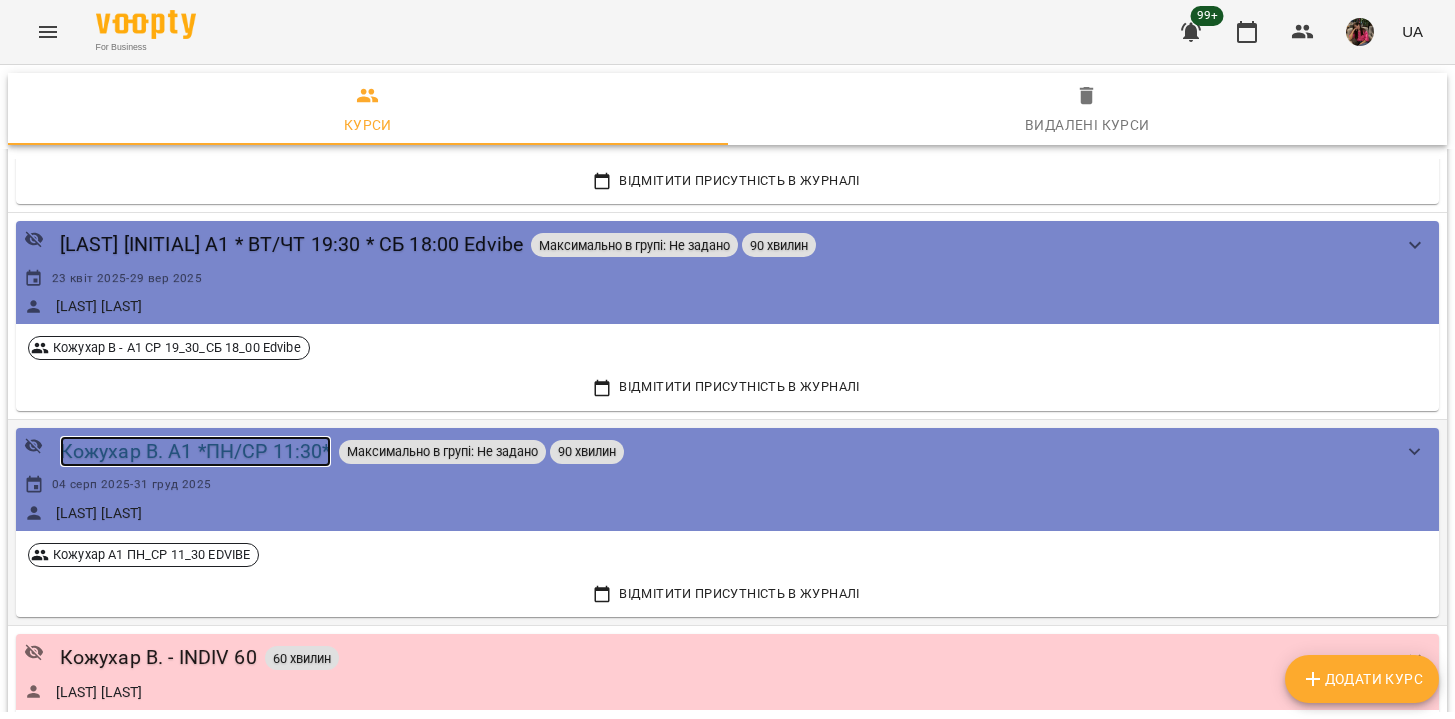 click on "Кожухар В. А1 *ПН/СР 11:30*" at bounding box center (195, 451) 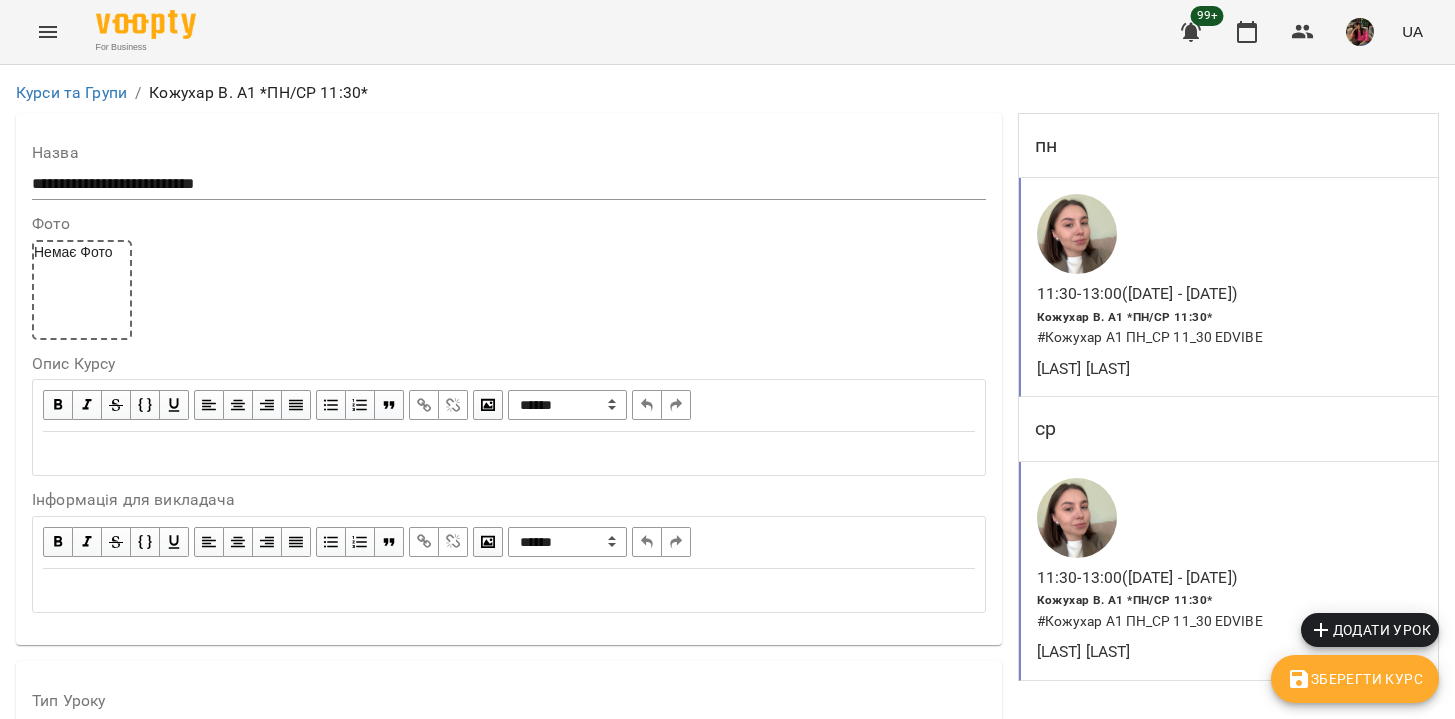 scroll, scrollTop: 129, scrollLeft: 0, axis: vertical 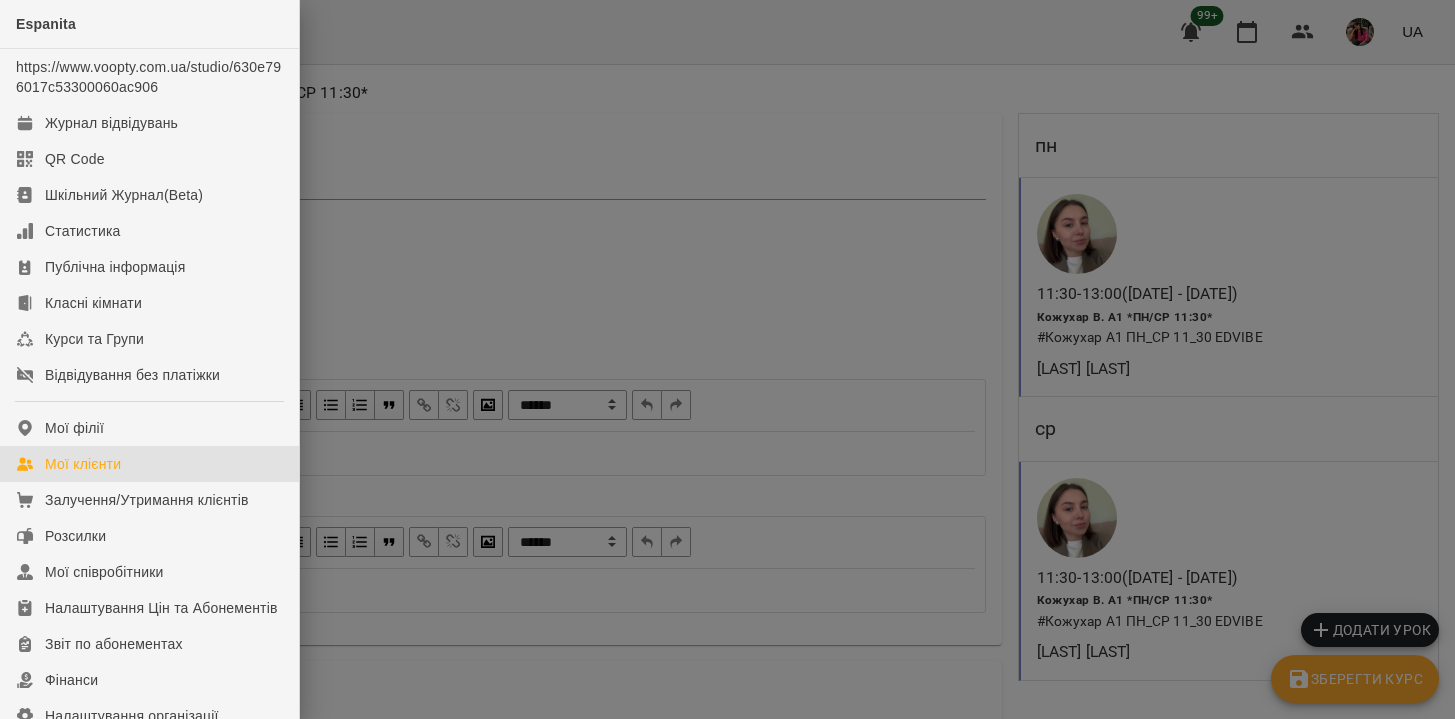 click on "Мої клієнти" at bounding box center [83, 464] 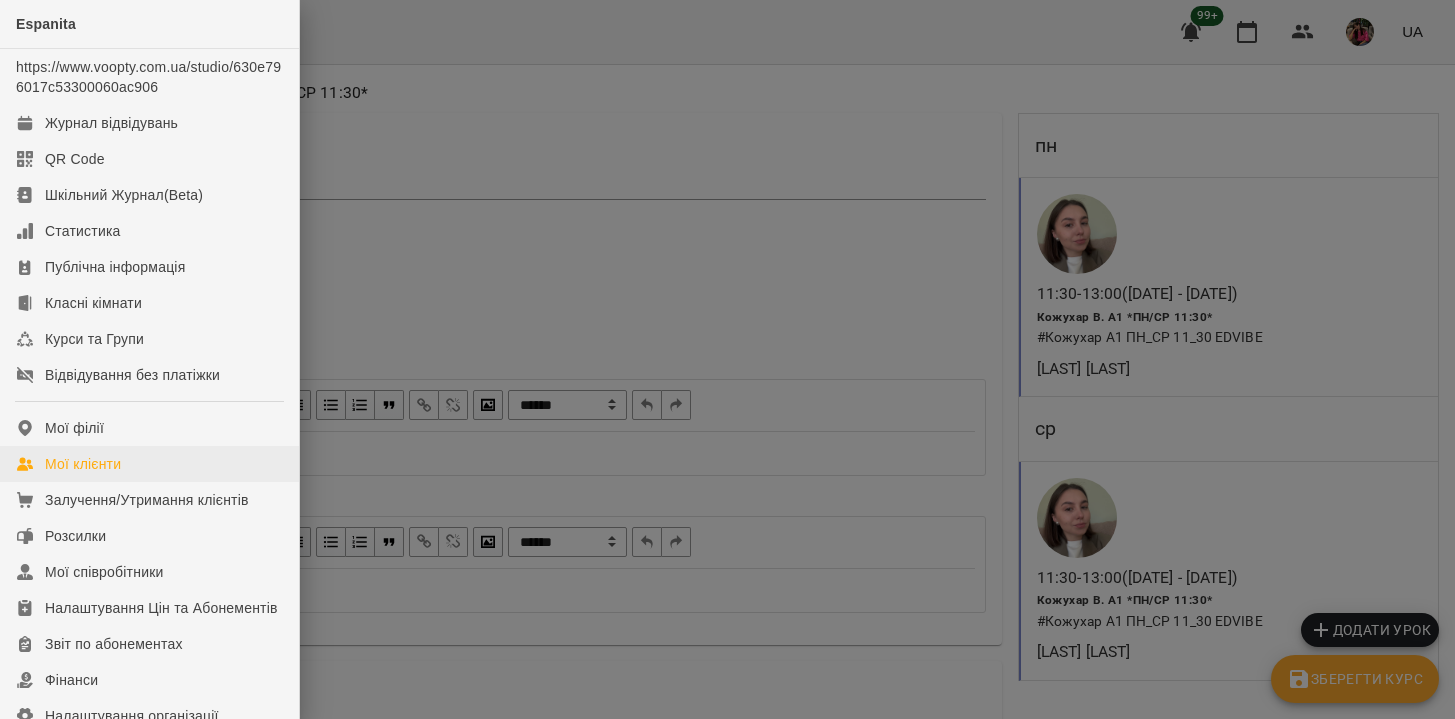 scroll, scrollTop: 0, scrollLeft: 0, axis: both 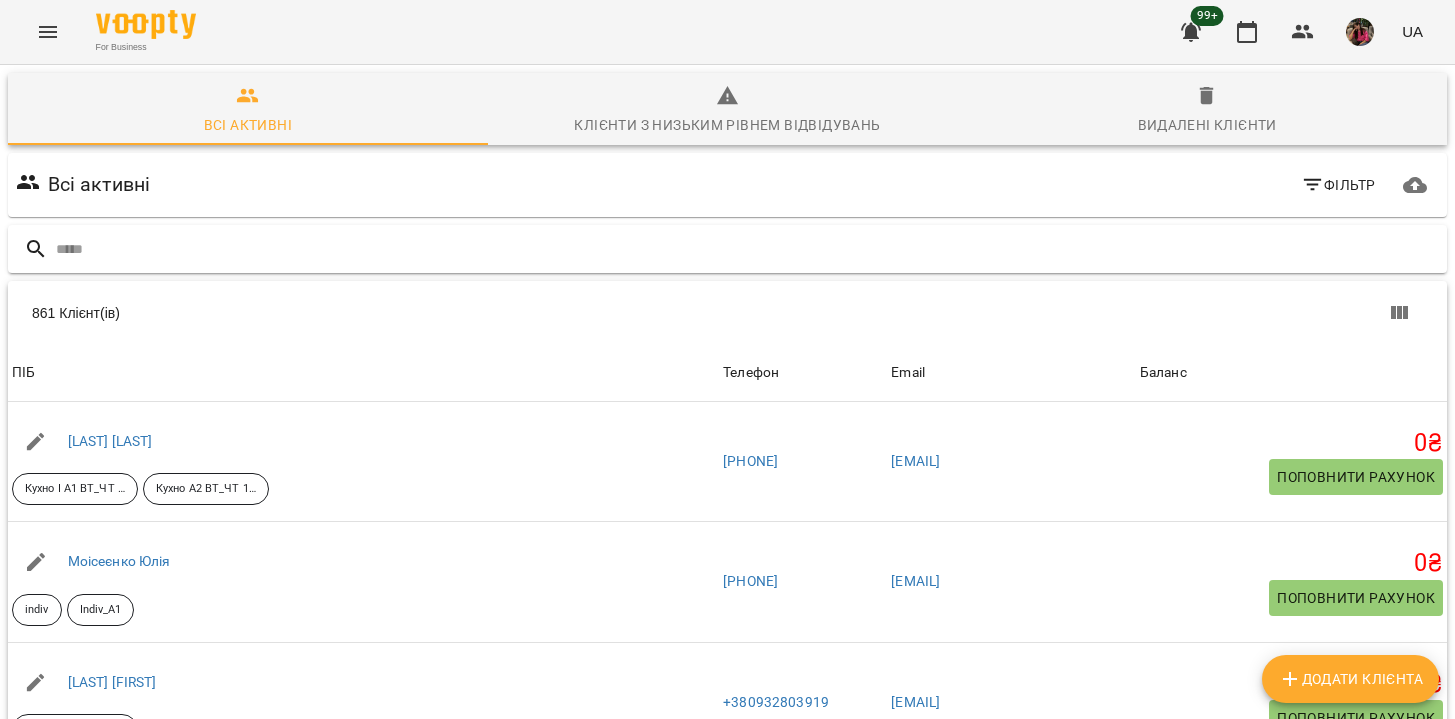 click at bounding box center (747, 249) 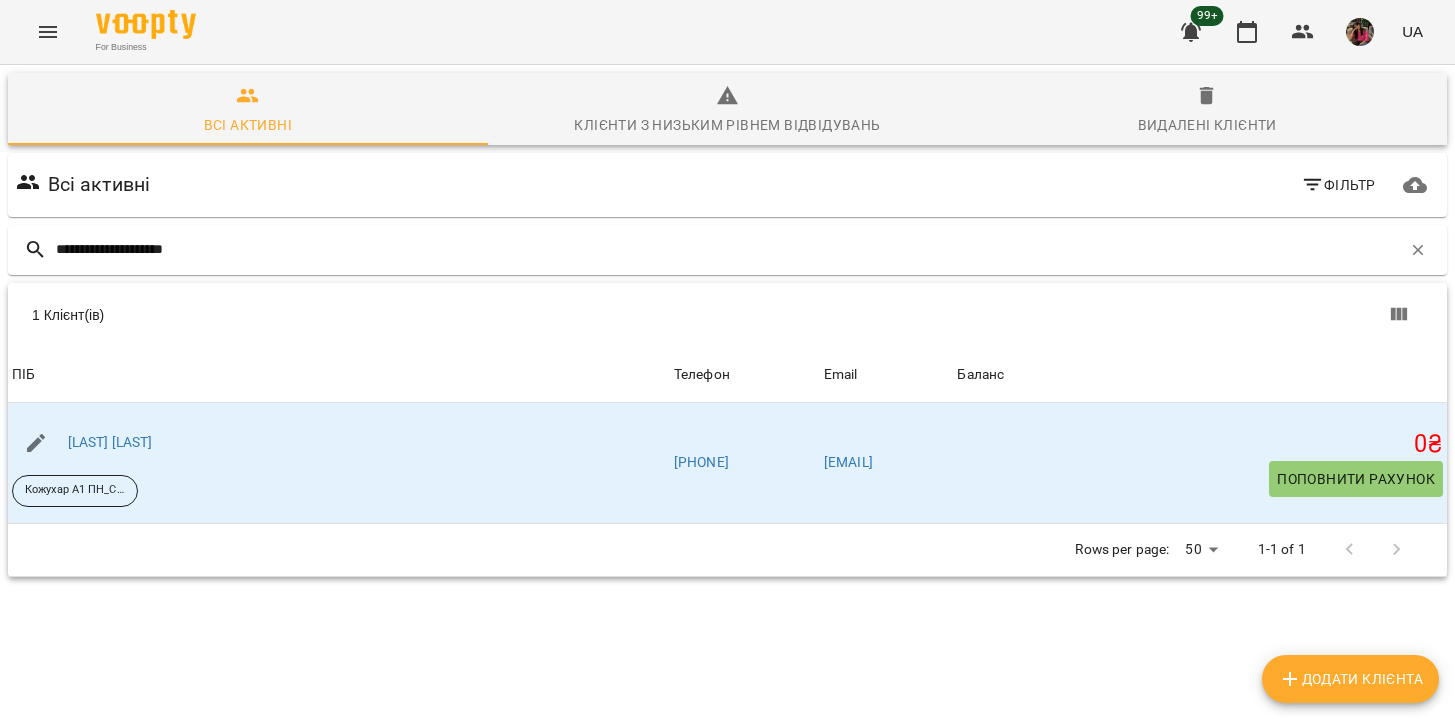 type on "**********" 